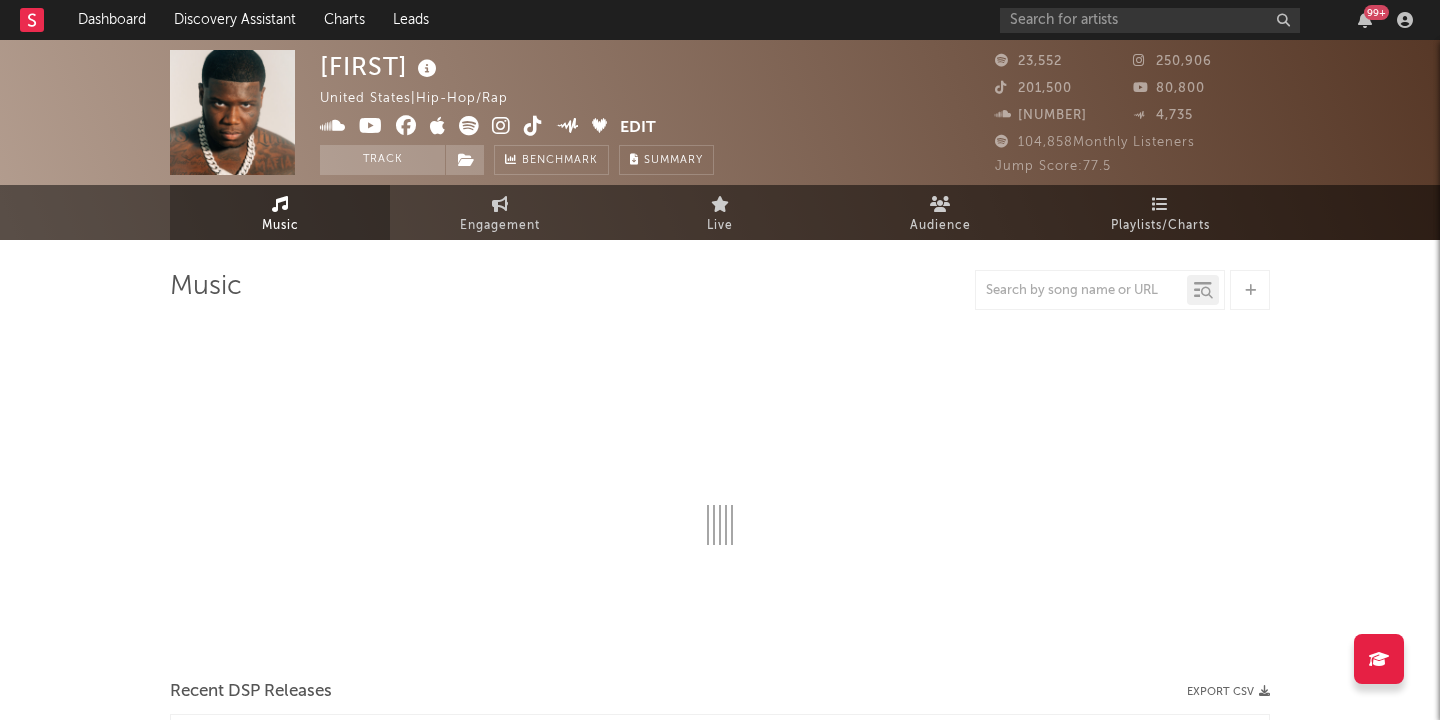 scroll, scrollTop: 0, scrollLeft: 0, axis: both 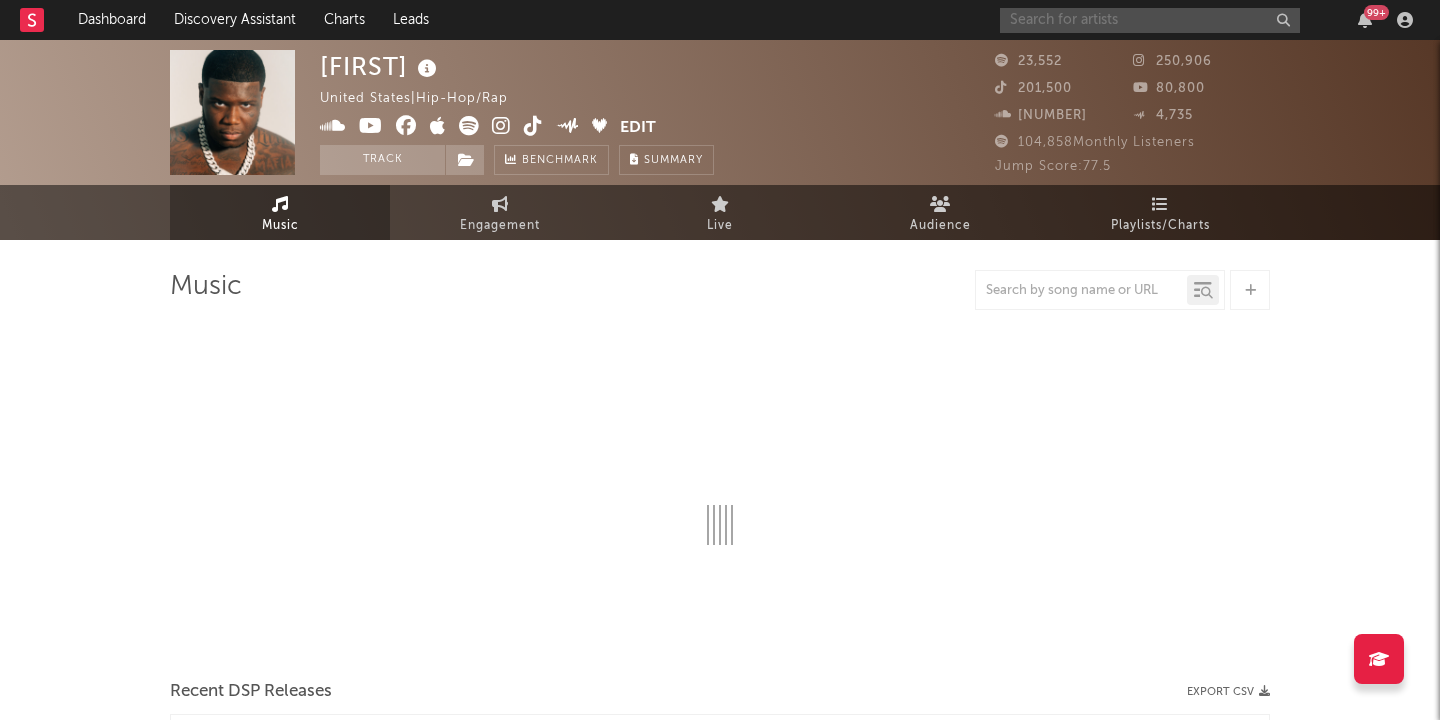 click at bounding box center (1150, 20) 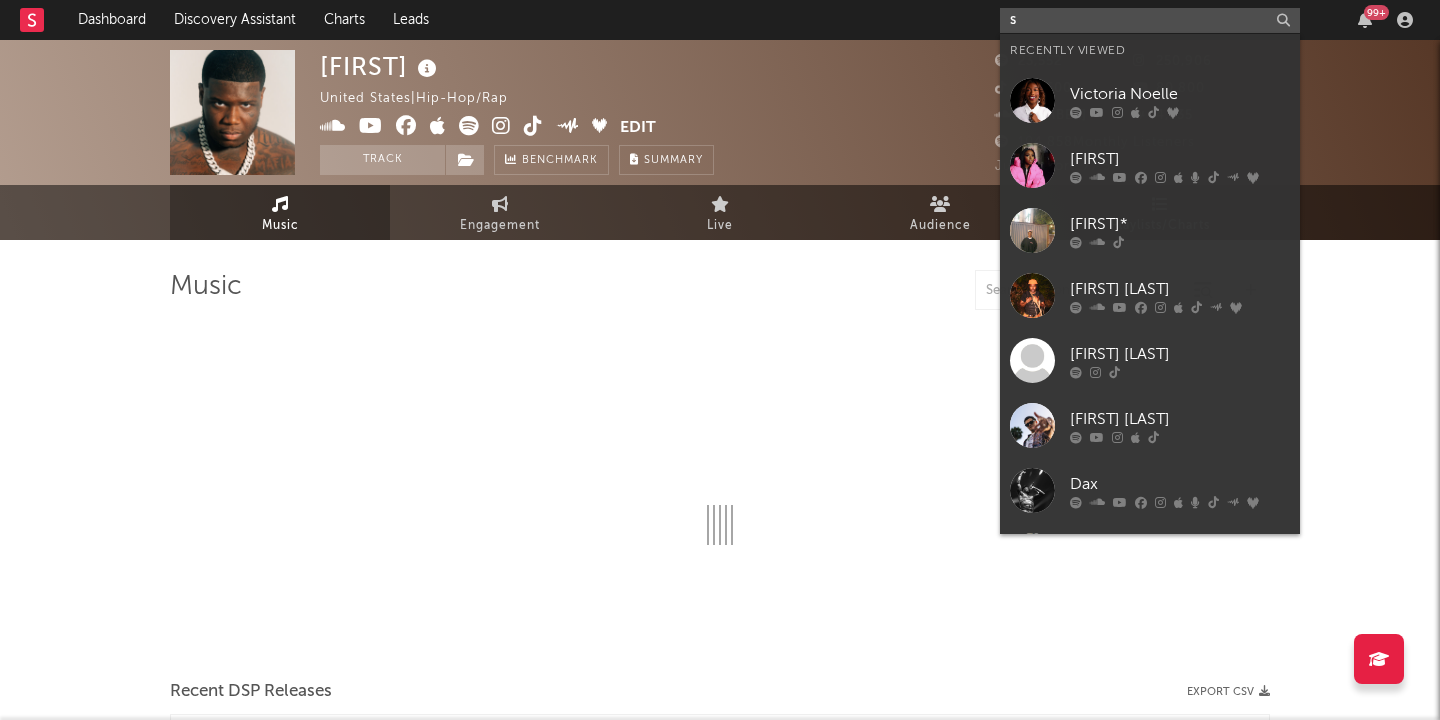 type on "so" 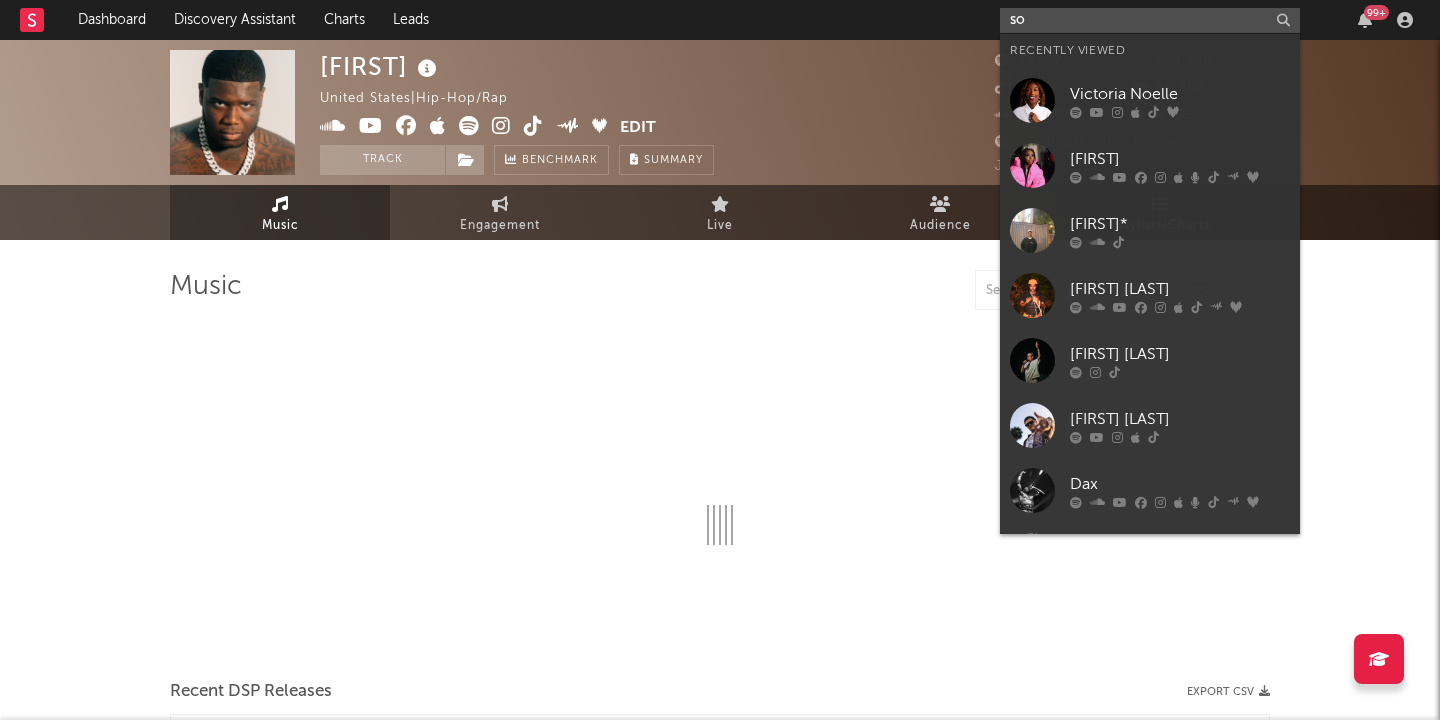 select on "6m" 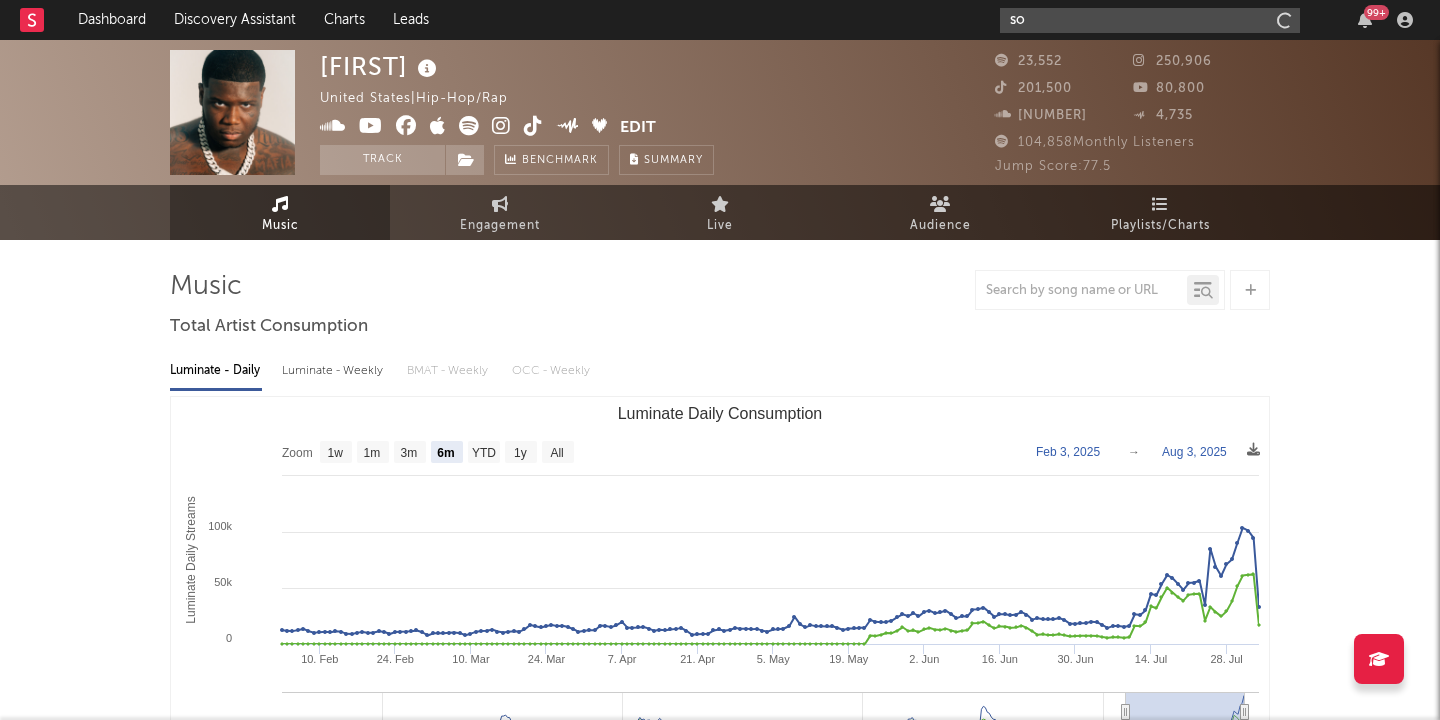 type on "s" 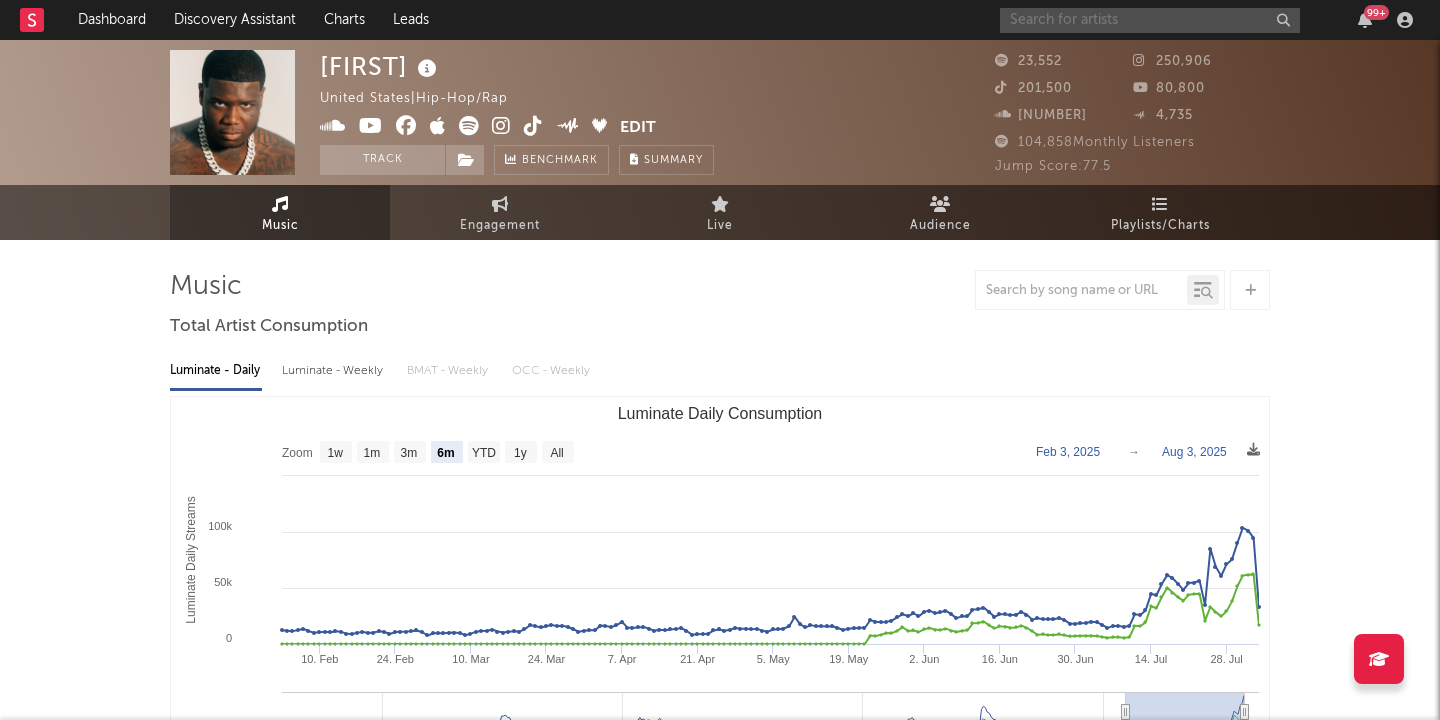 click at bounding box center (1150, 20) 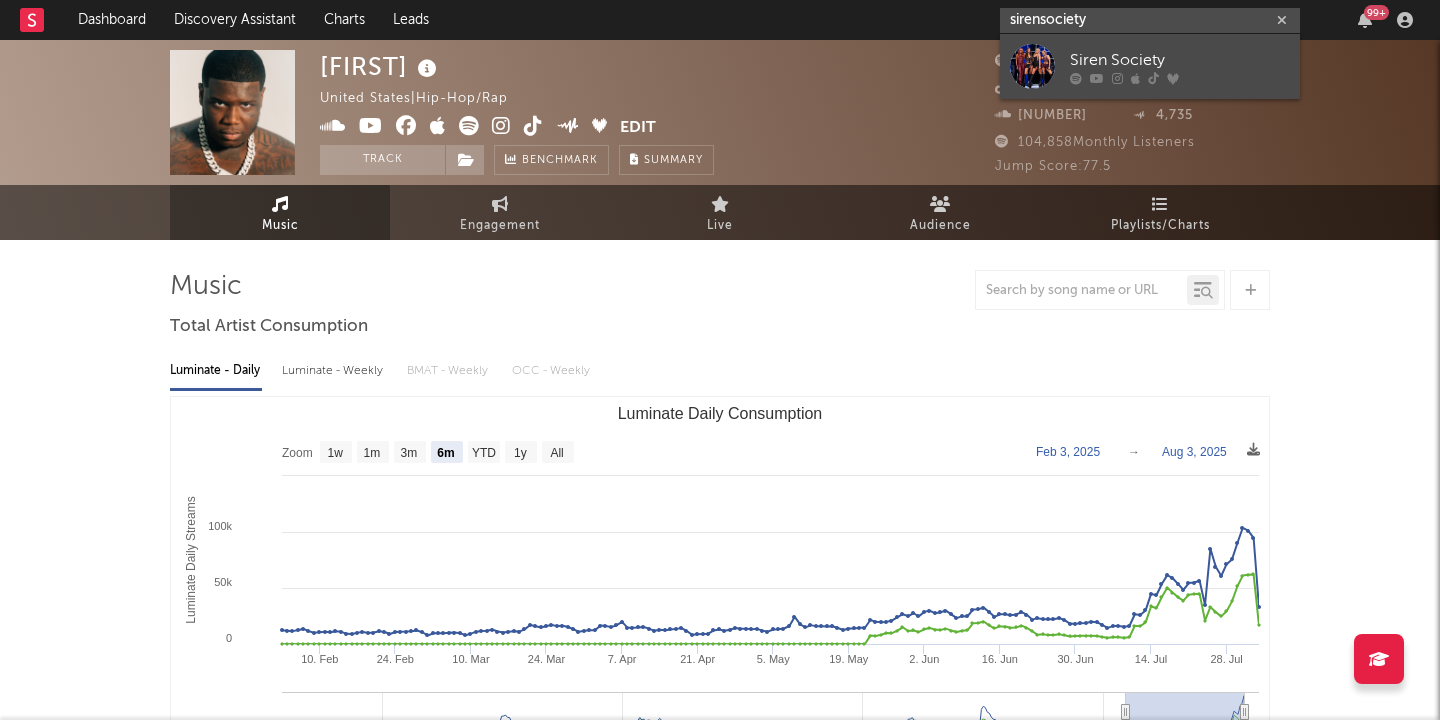 type on "sirensociety" 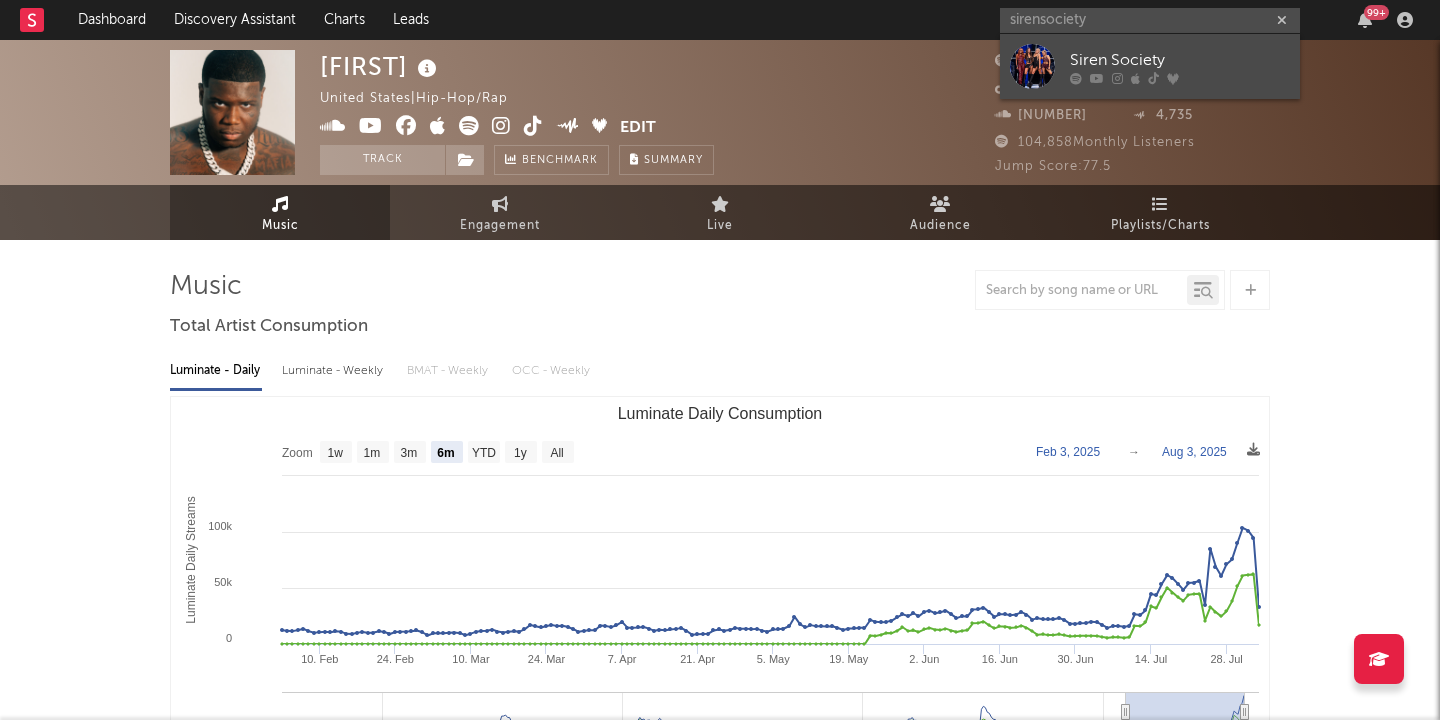 click on "Siren Society" at bounding box center [1180, 60] 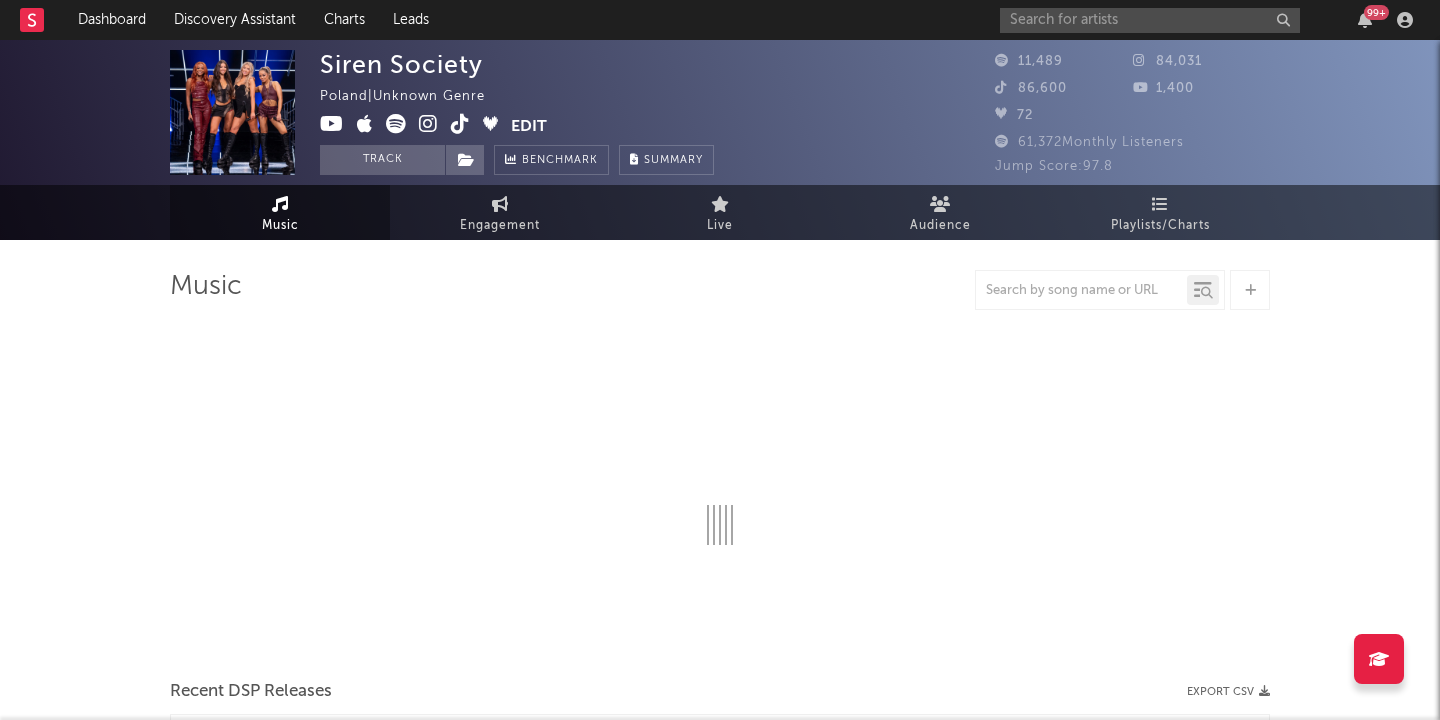 select on "1w" 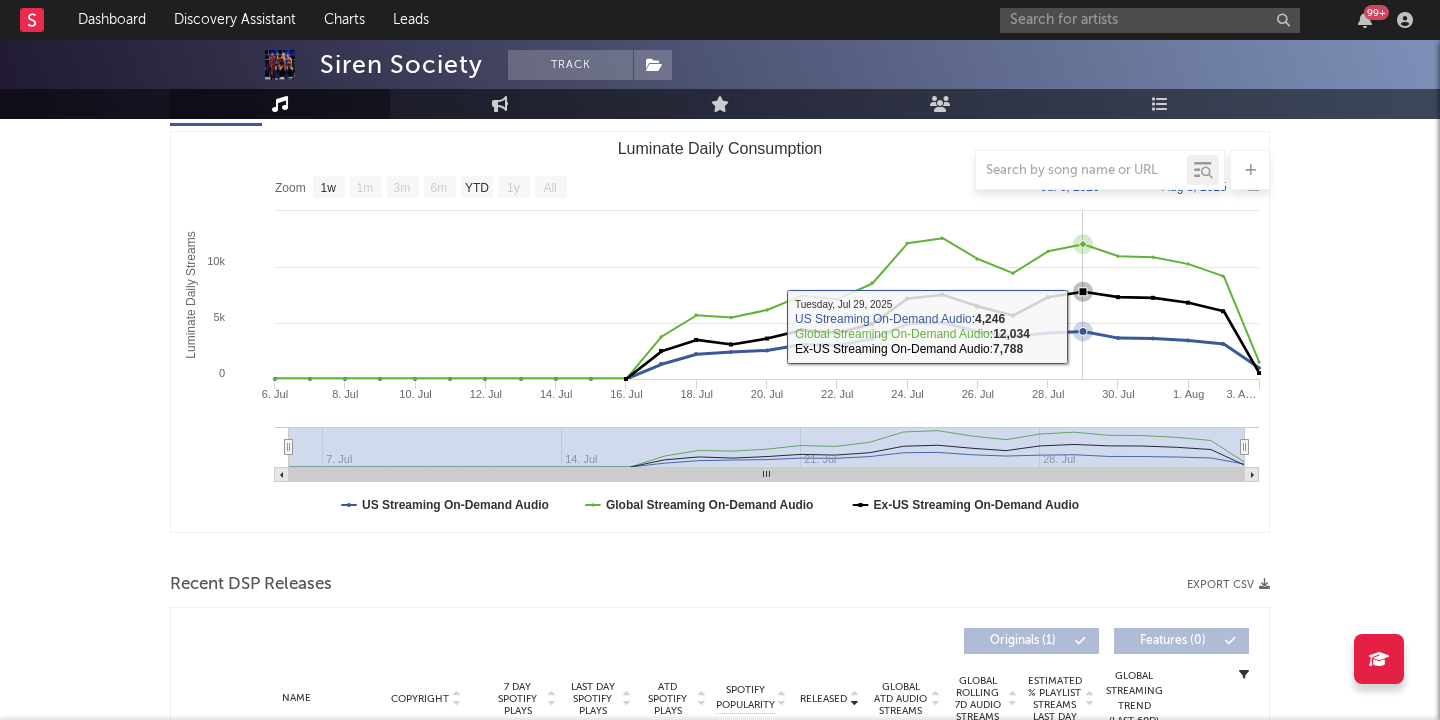 scroll, scrollTop: 0, scrollLeft: 0, axis: both 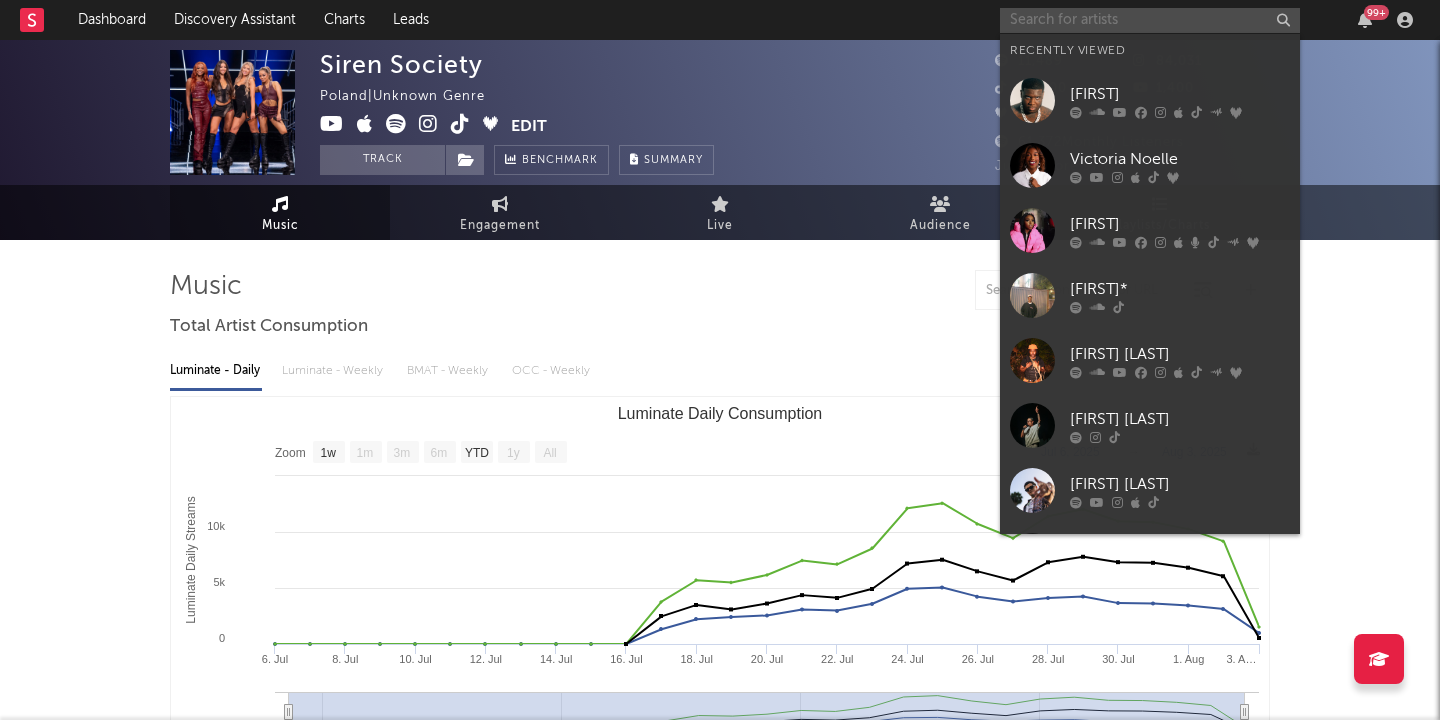 click at bounding box center [1150, 20] 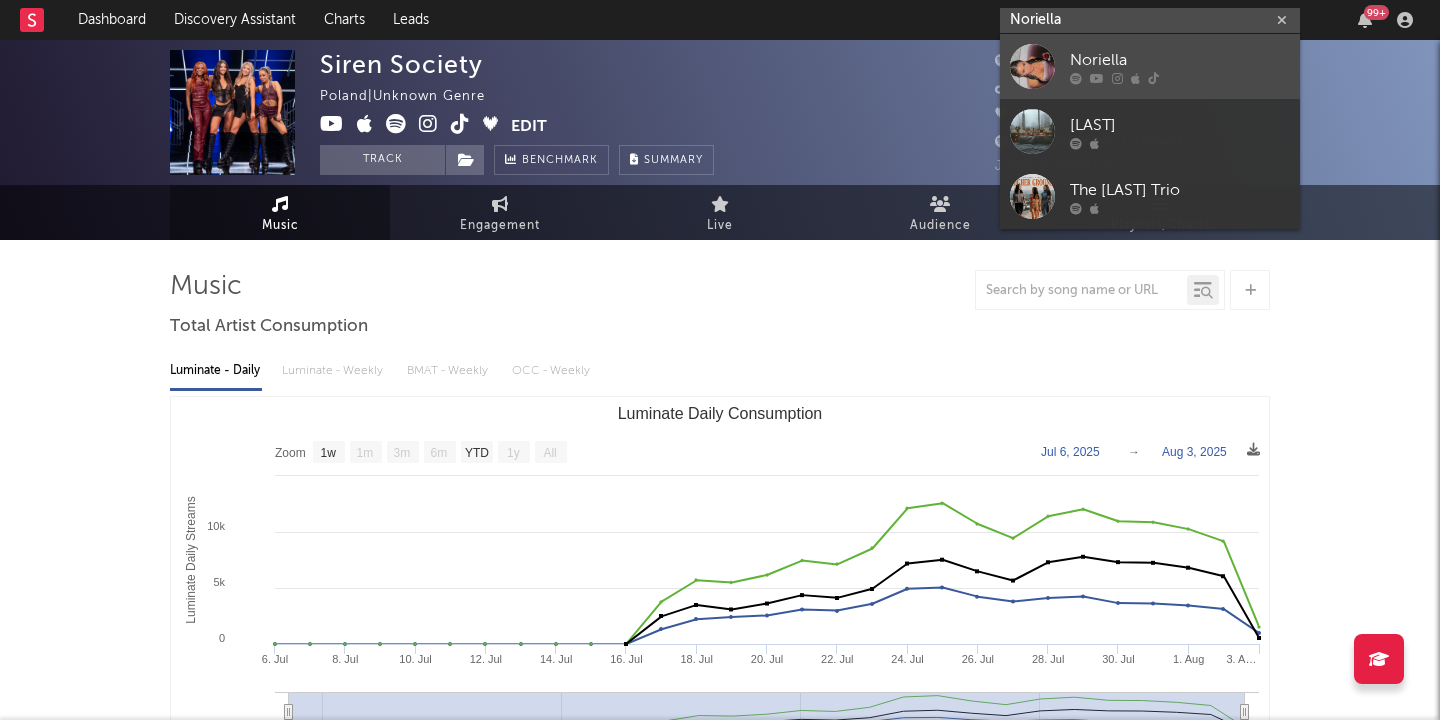 type on "Noriella" 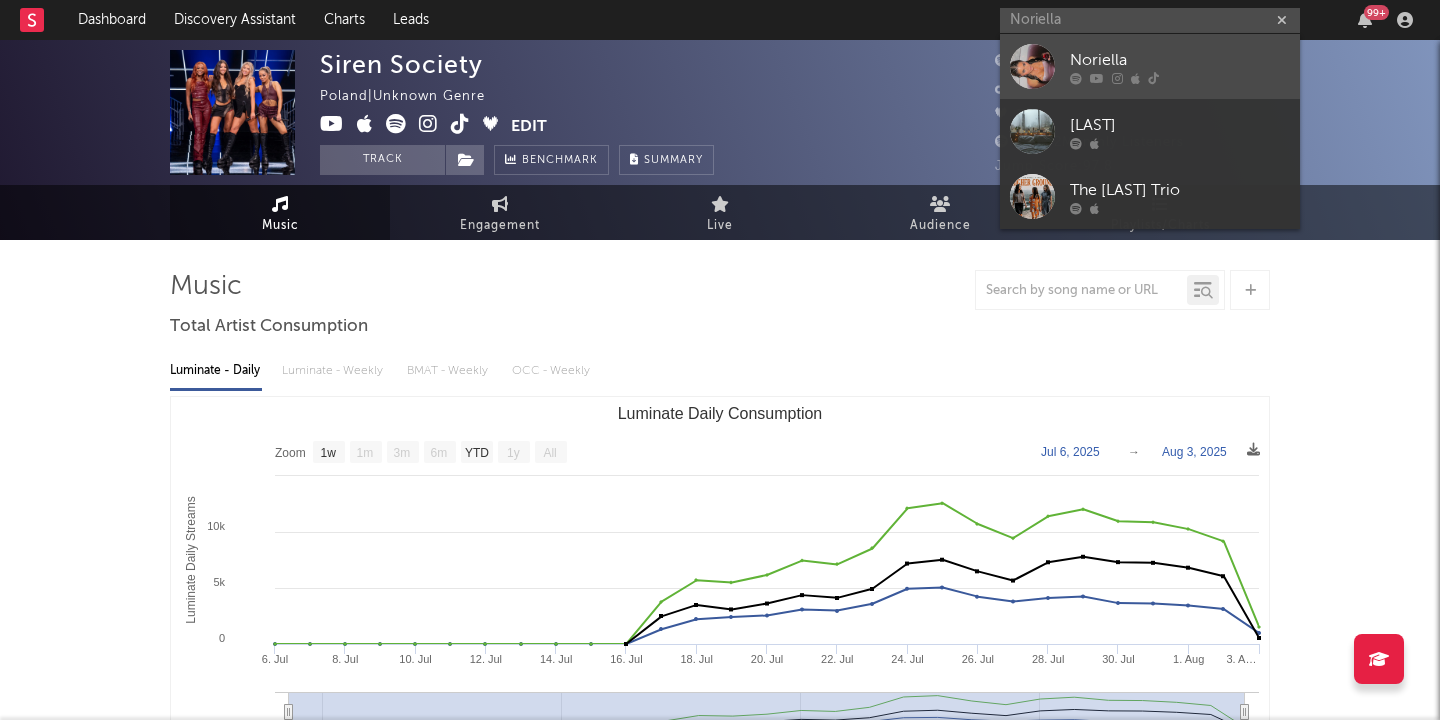 click on "Noriella" at bounding box center (1180, 60) 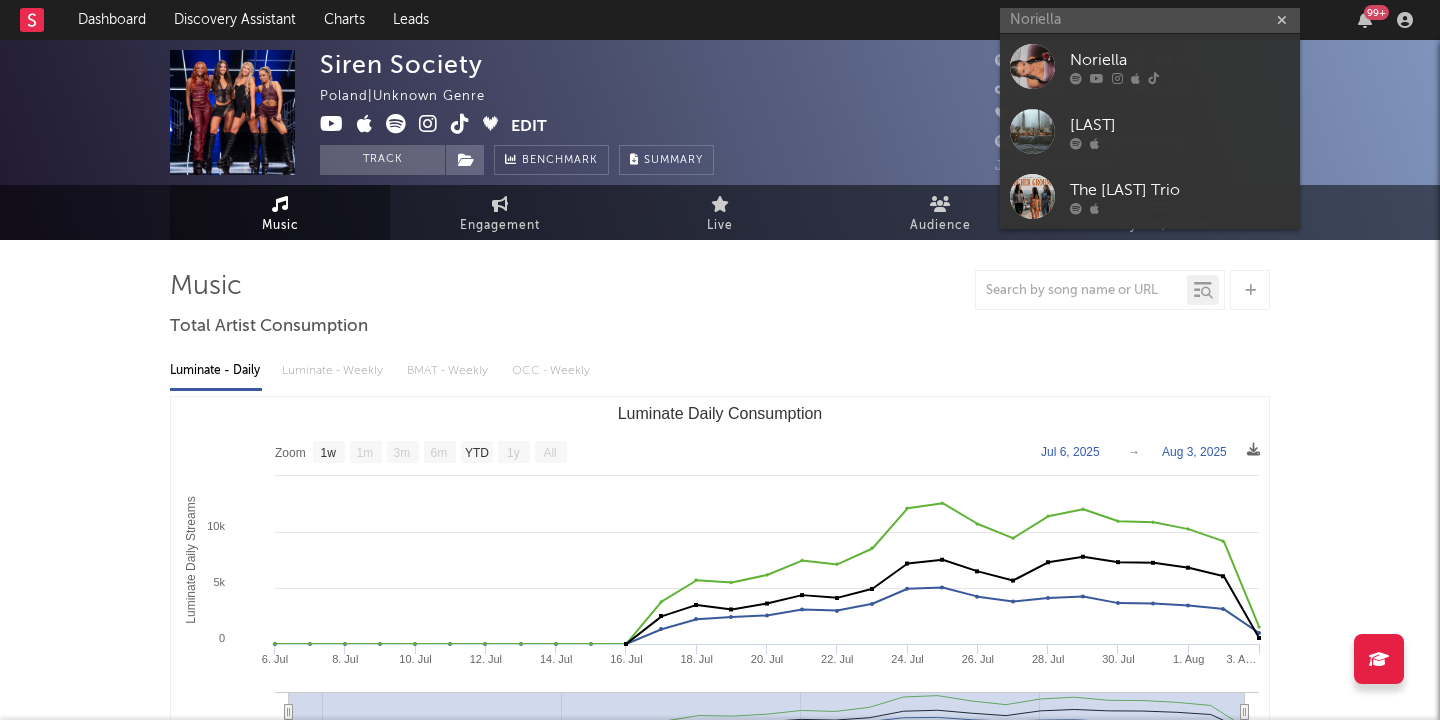 type 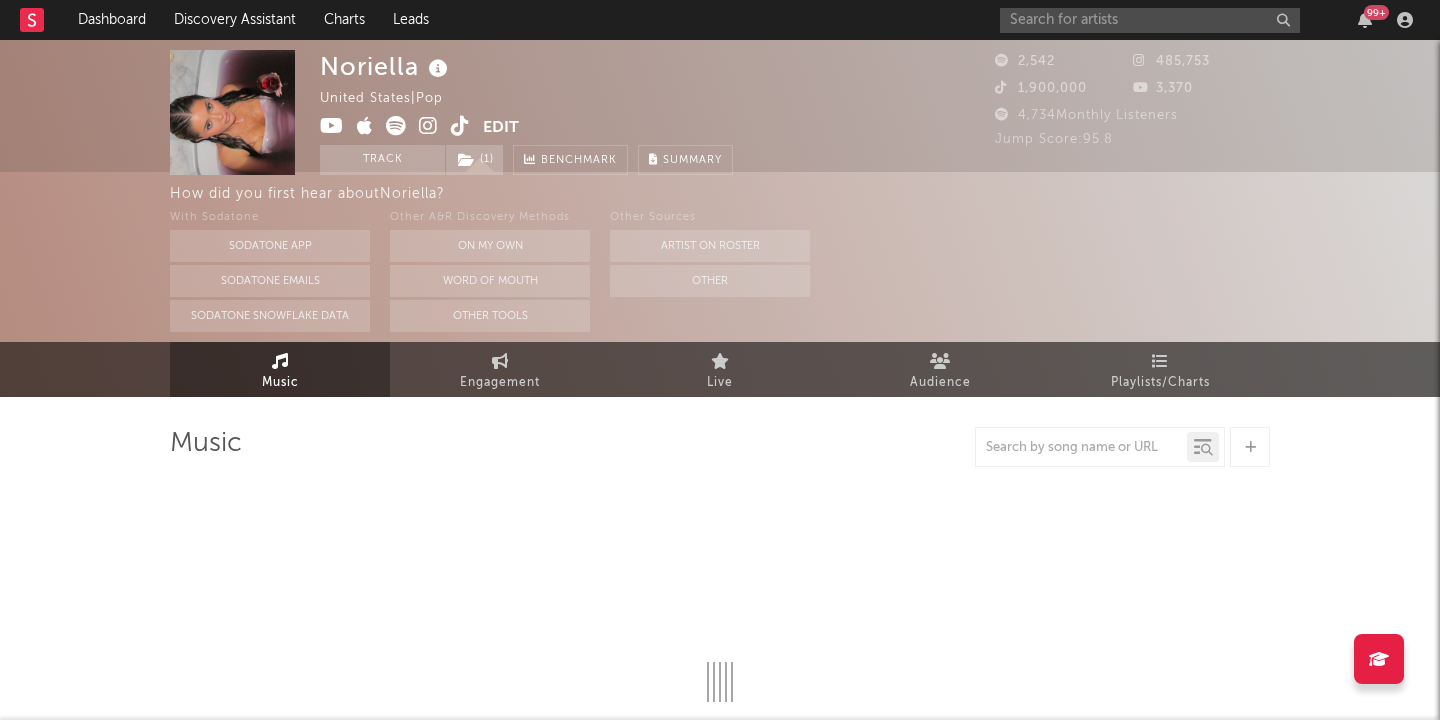 select on "1w" 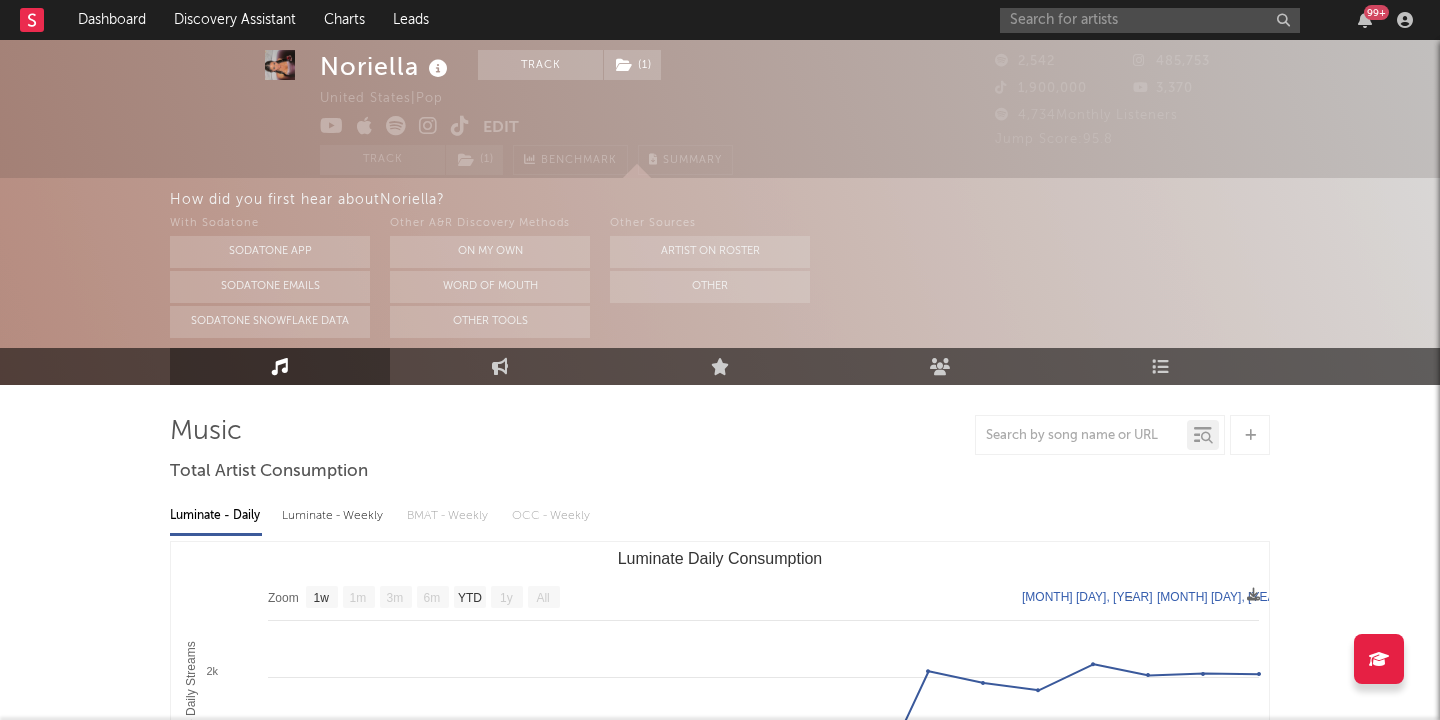 scroll, scrollTop: 42, scrollLeft: 0, axis: vertical 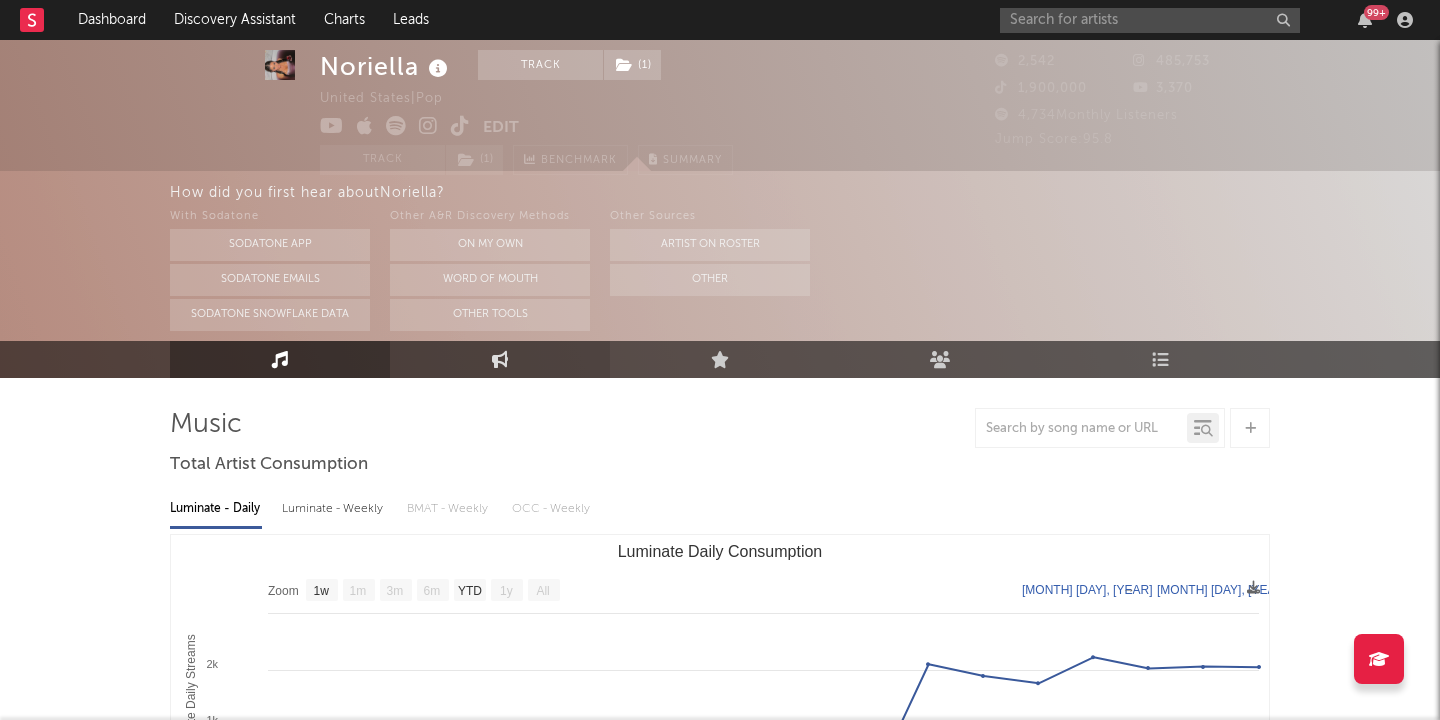 click on "Engagement" at bounding box center [500, 359] 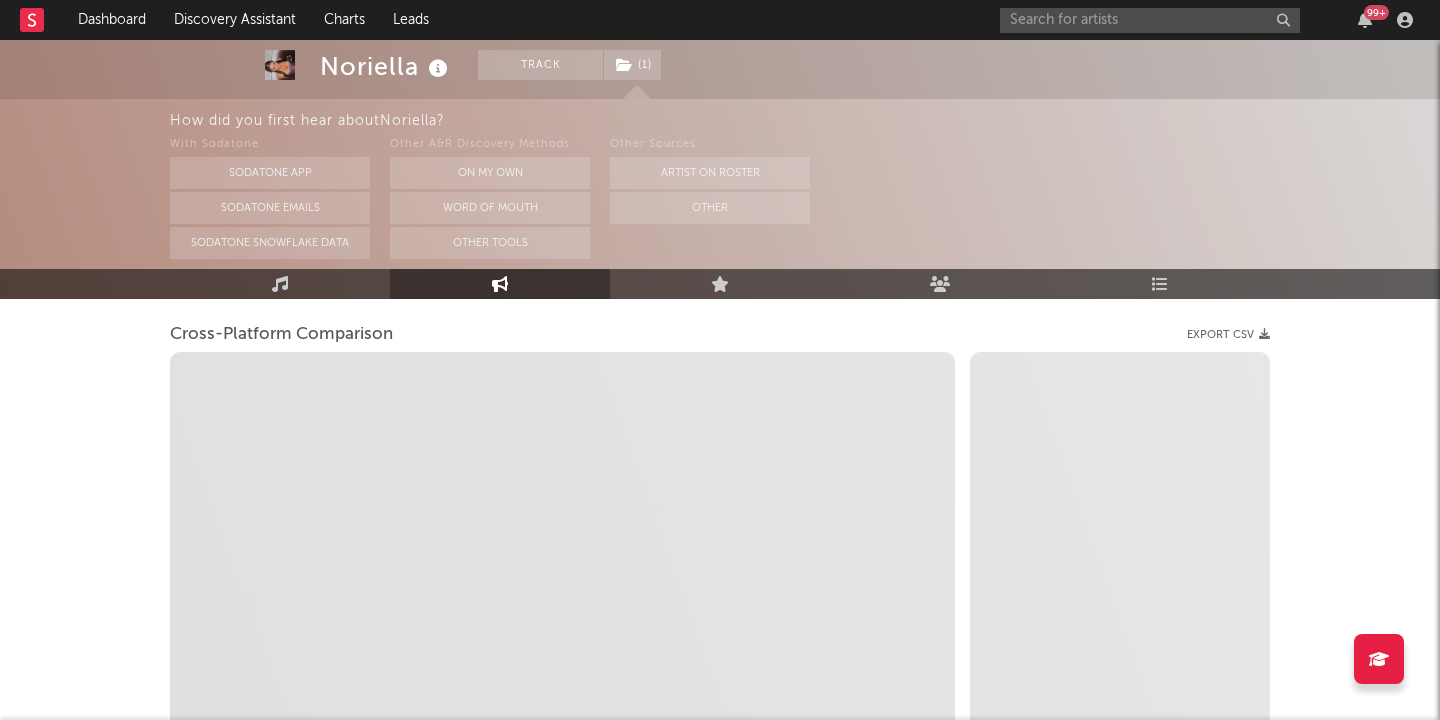 scroll, scrollTop: 252, scrollLeft: 0, axis: vertical 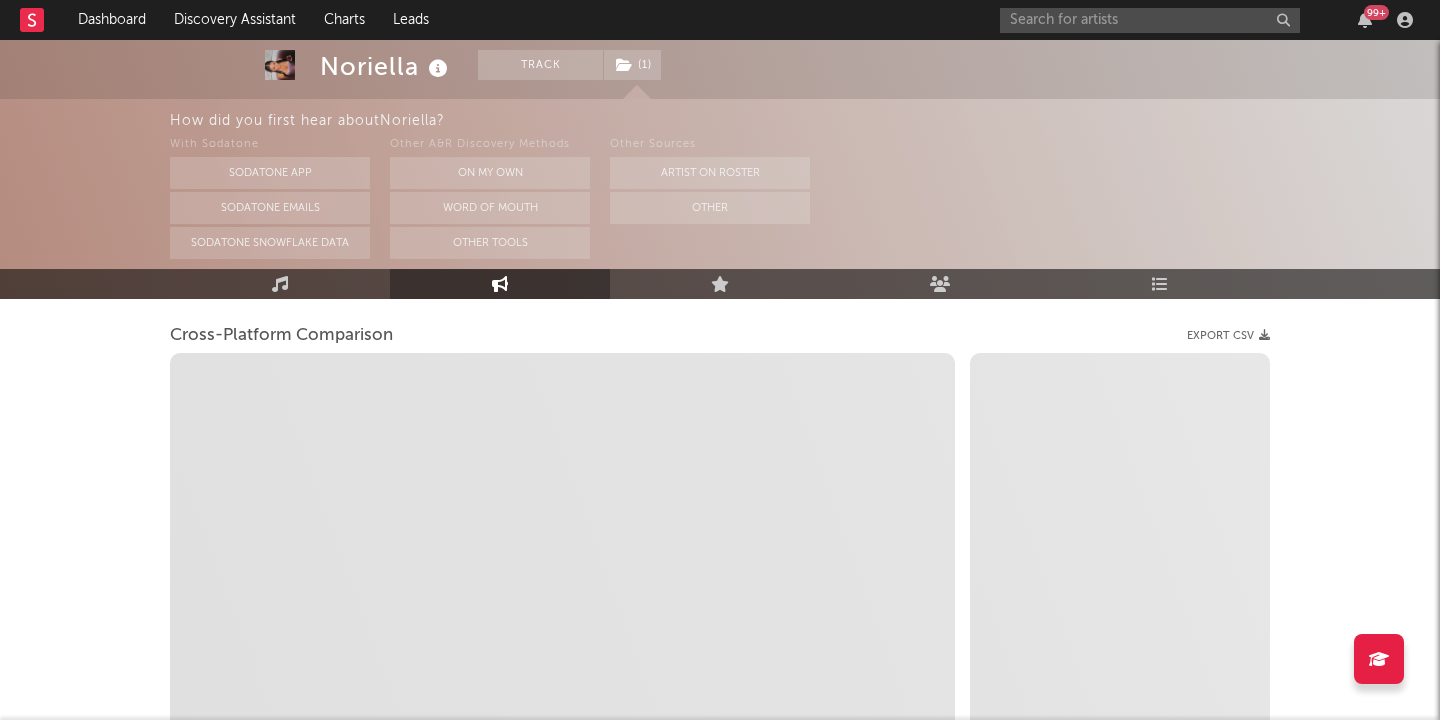 select on "1m" 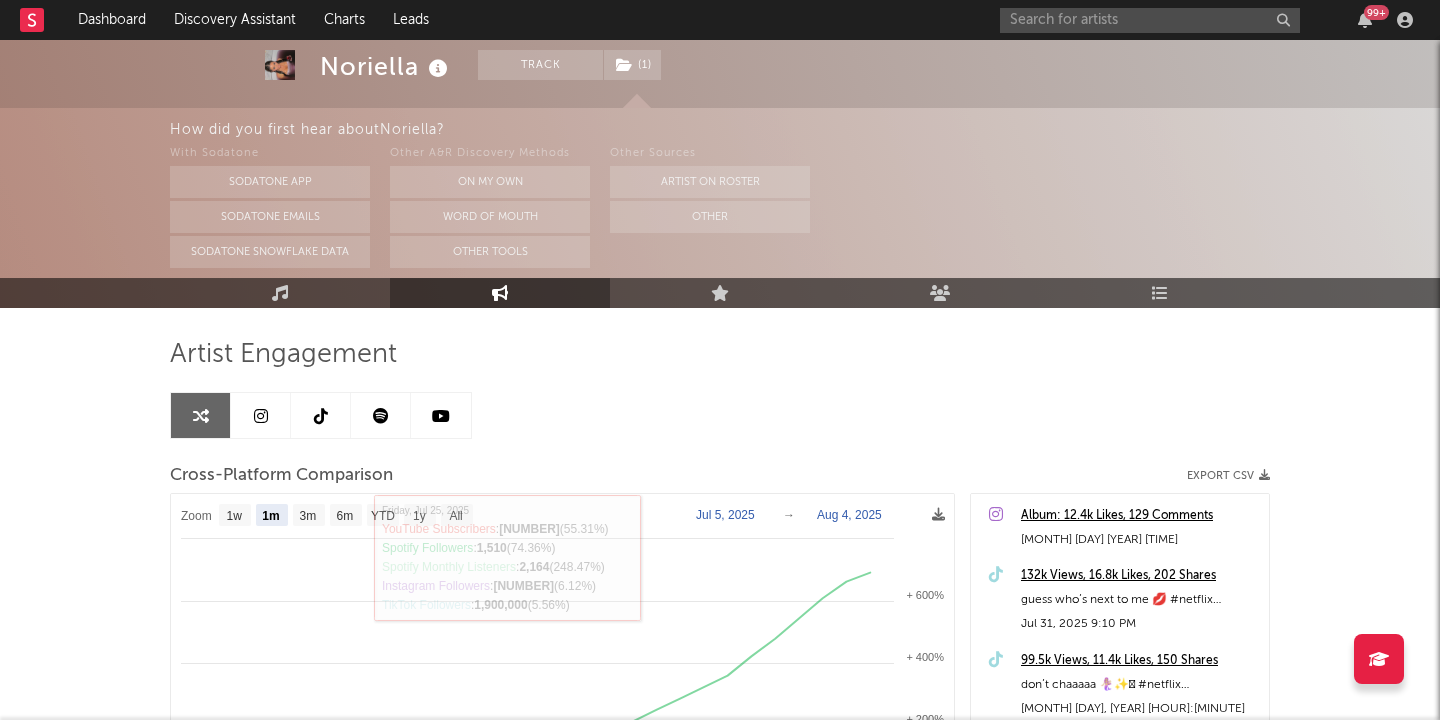 scroll, scrollTop: 83, scrollLeft: 0, axis: vertical 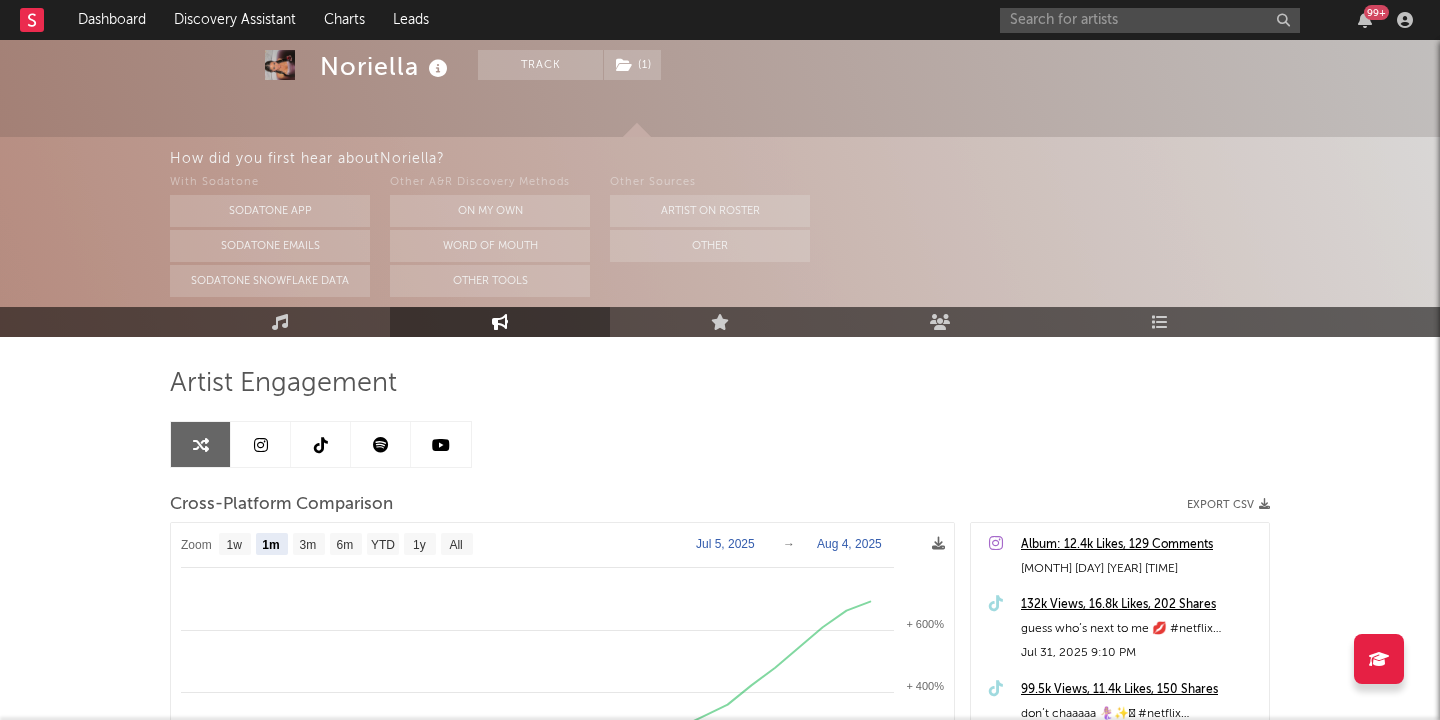 click at bounding box center (261, 444) 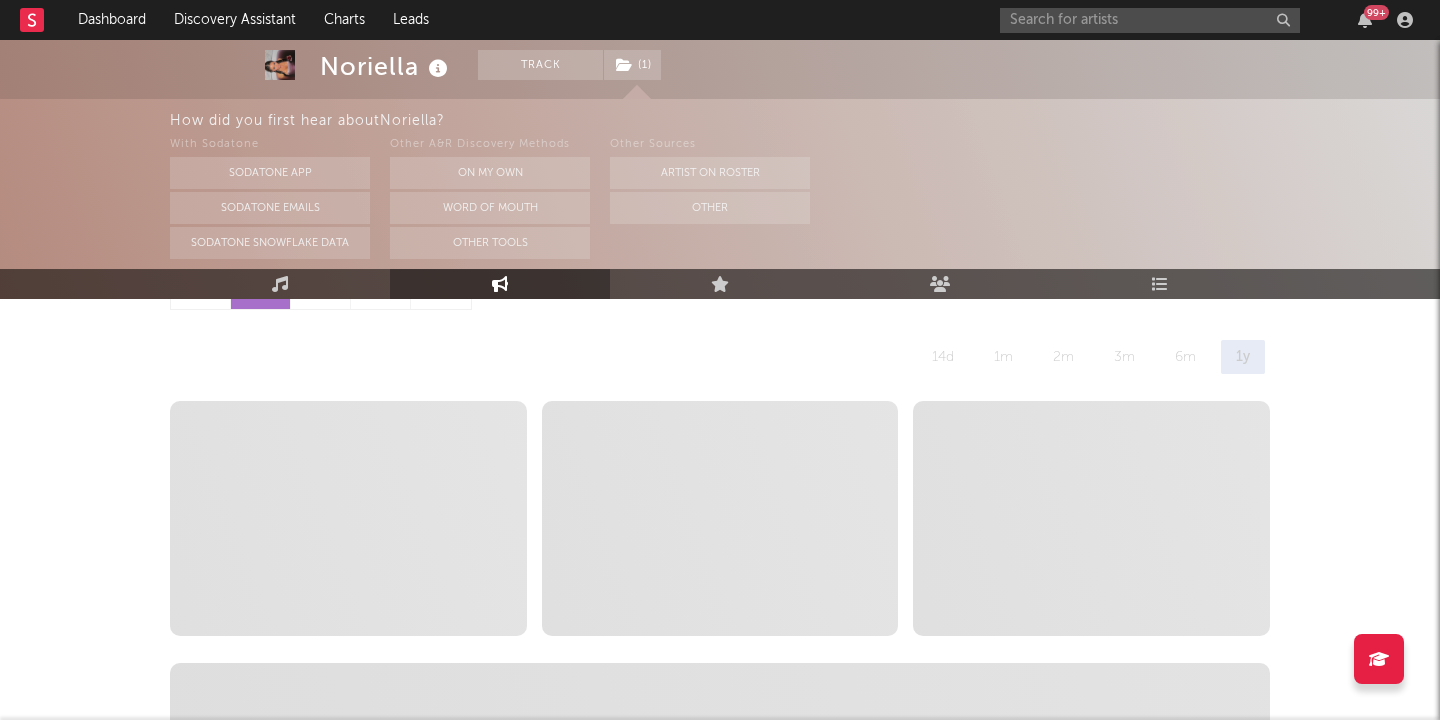 select on "6m" 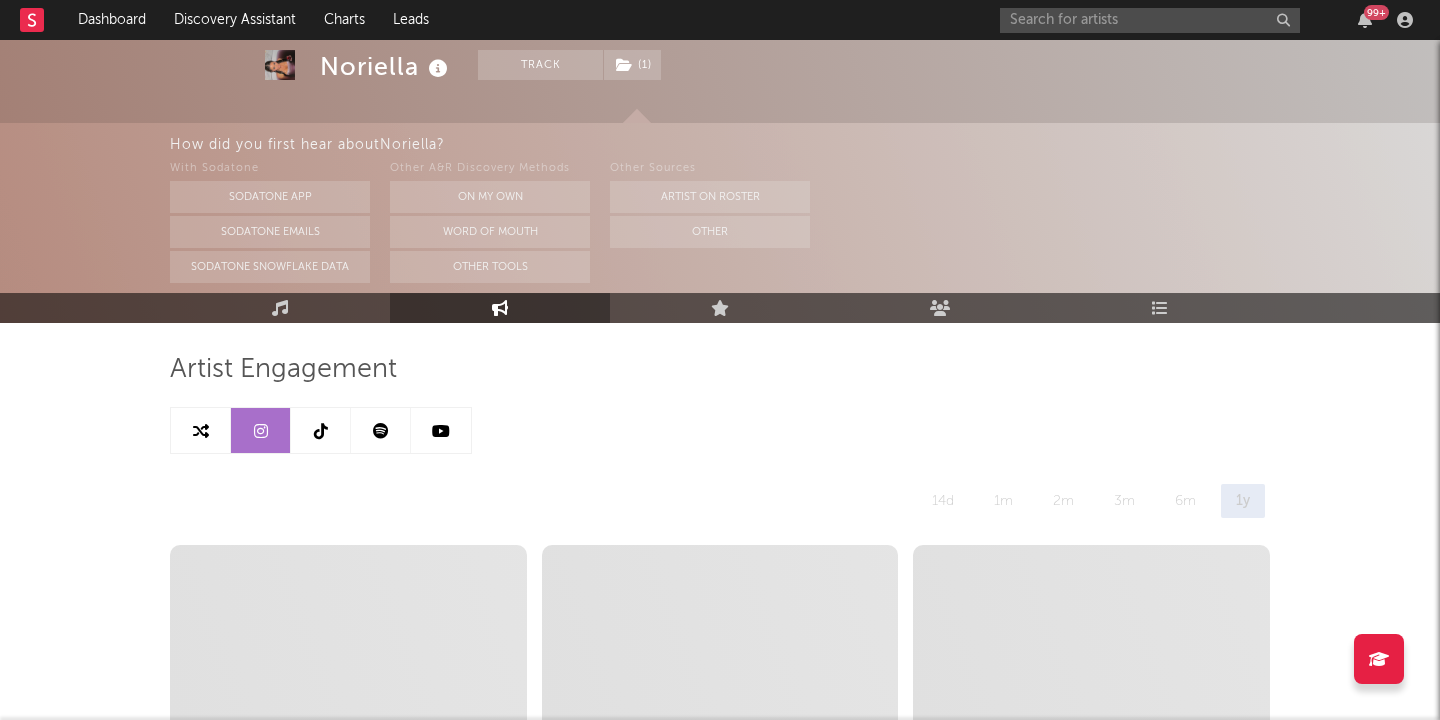 scroll, scrollTop: 64, scrollLeft: 0, axis: vertical 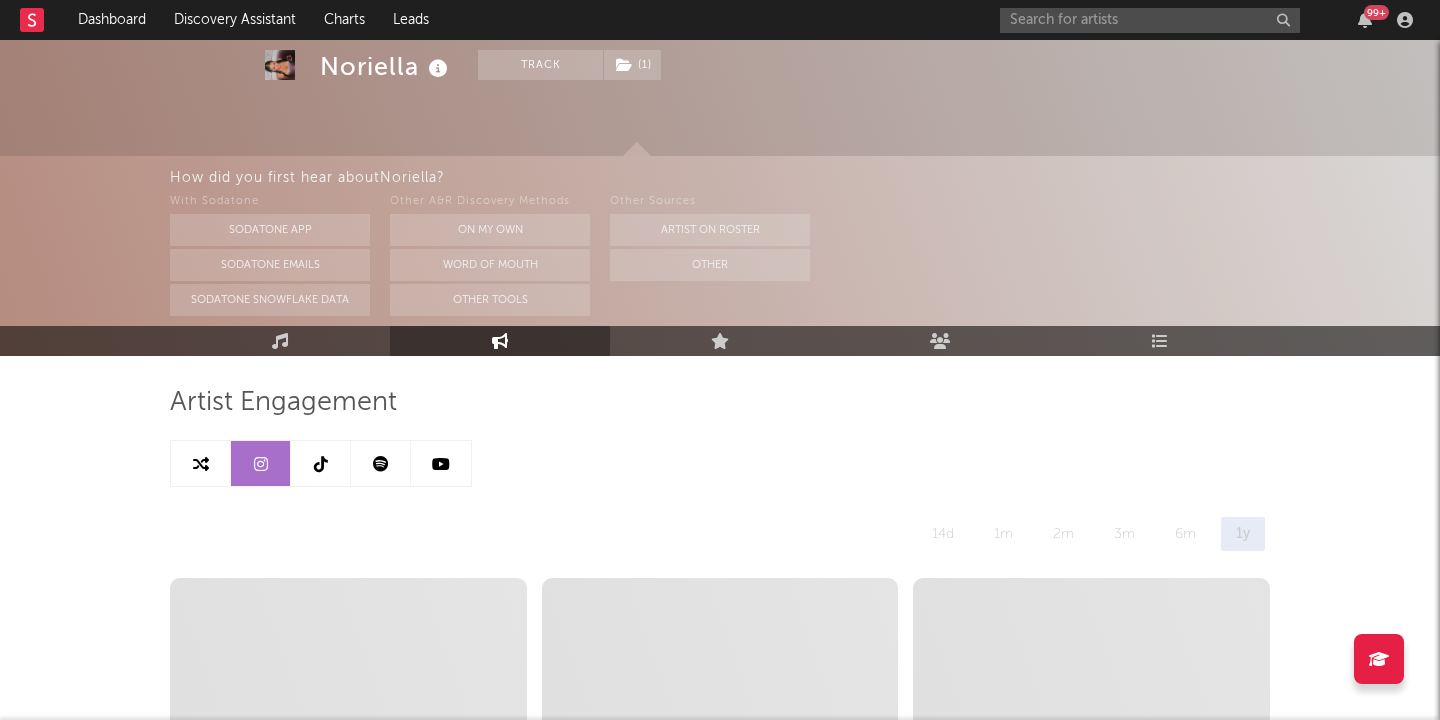 click on "Artist Engagement" at bounding box center [720, 403] 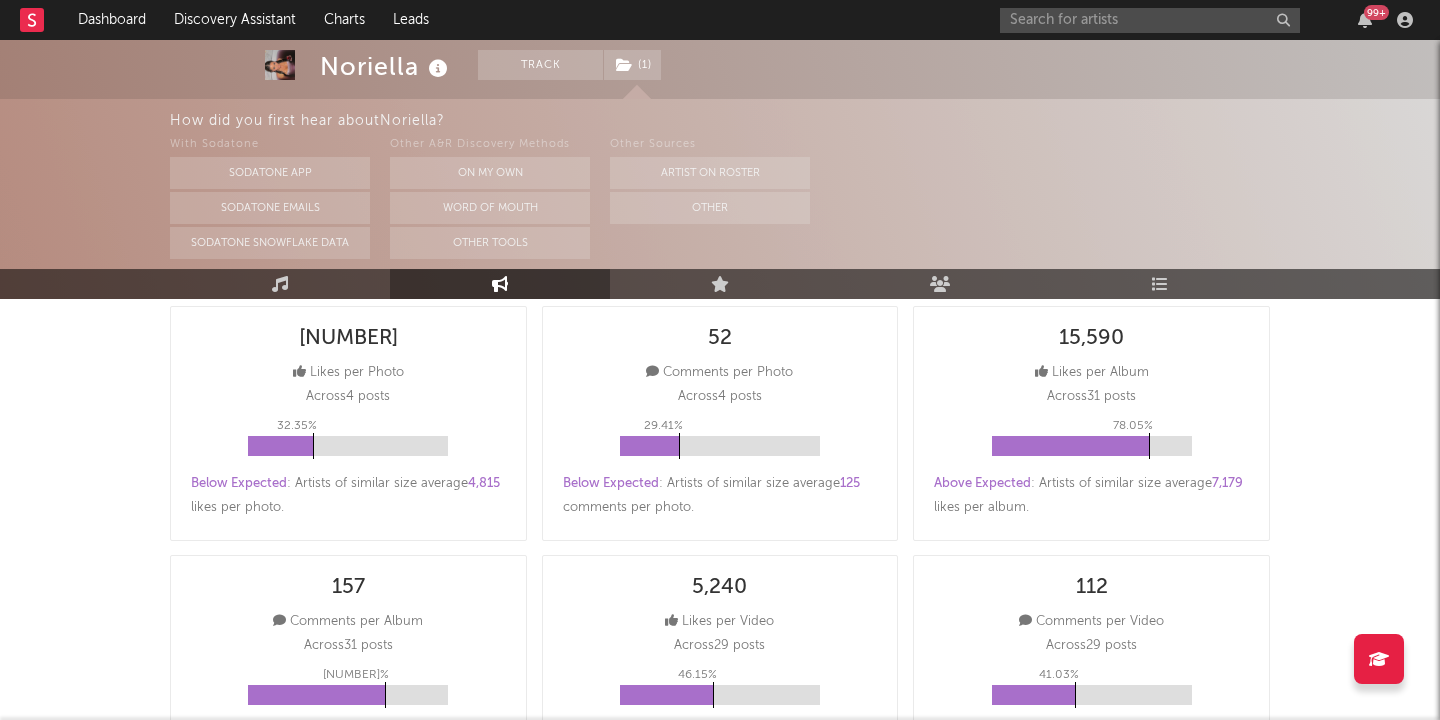 scroll, scrollTop: 0, scrollLeft: 0, axis: both 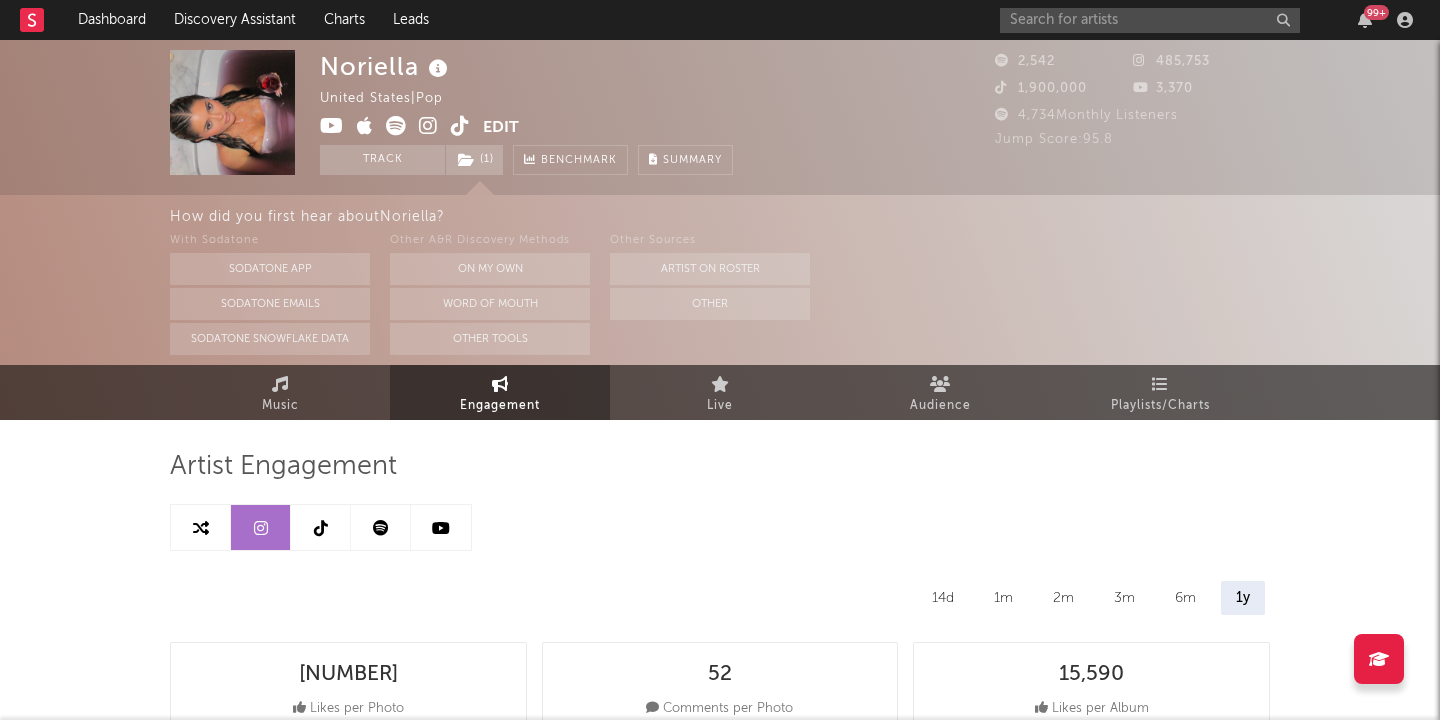 click at bounding box center [321, 527] 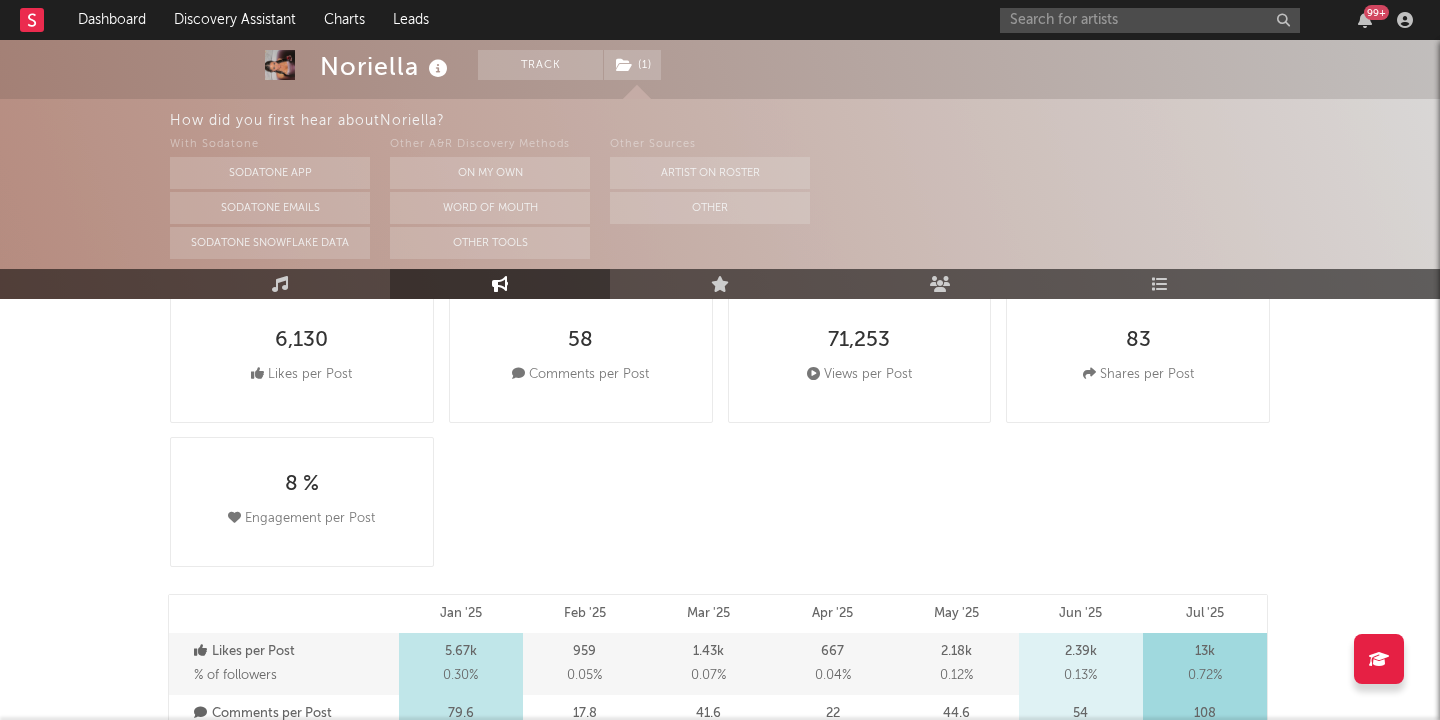 scroll, scrollTop: 362, scrollLeft: 0, axis: vertical 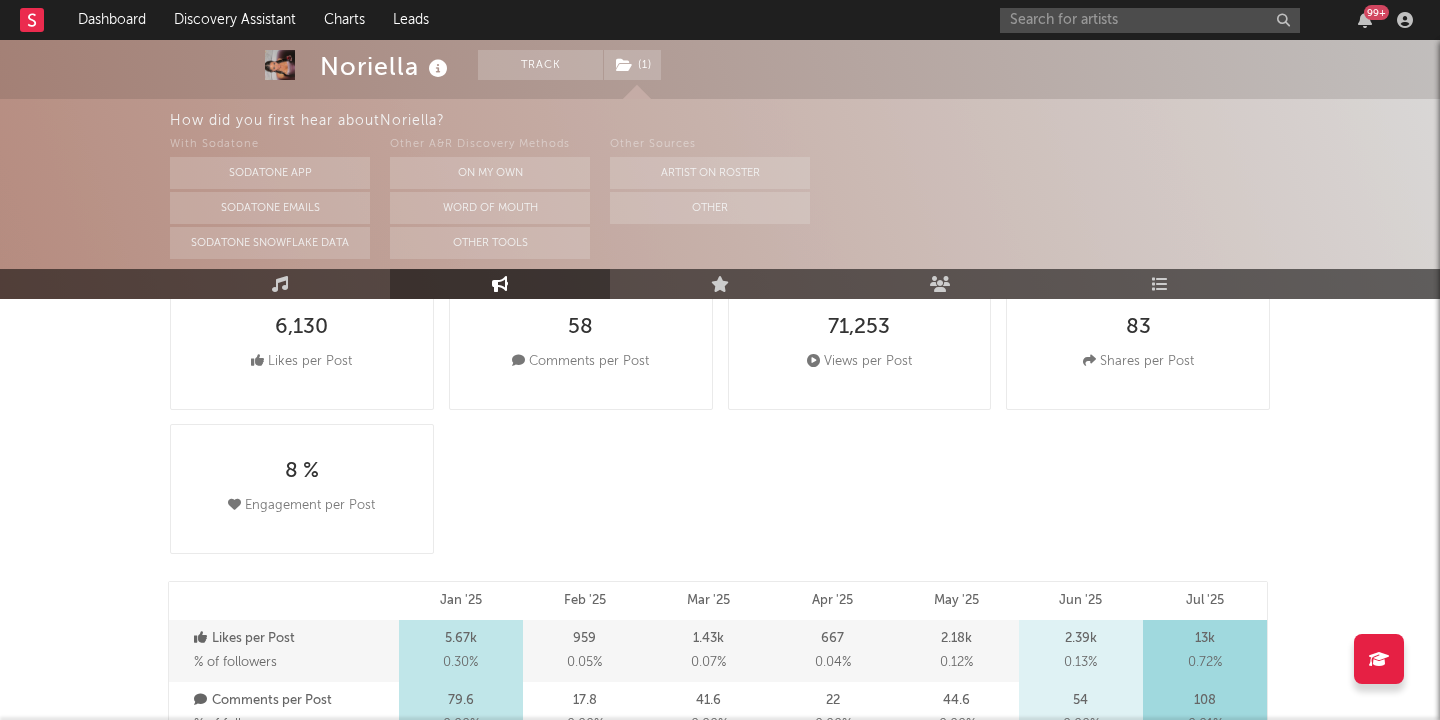 select on "6m" 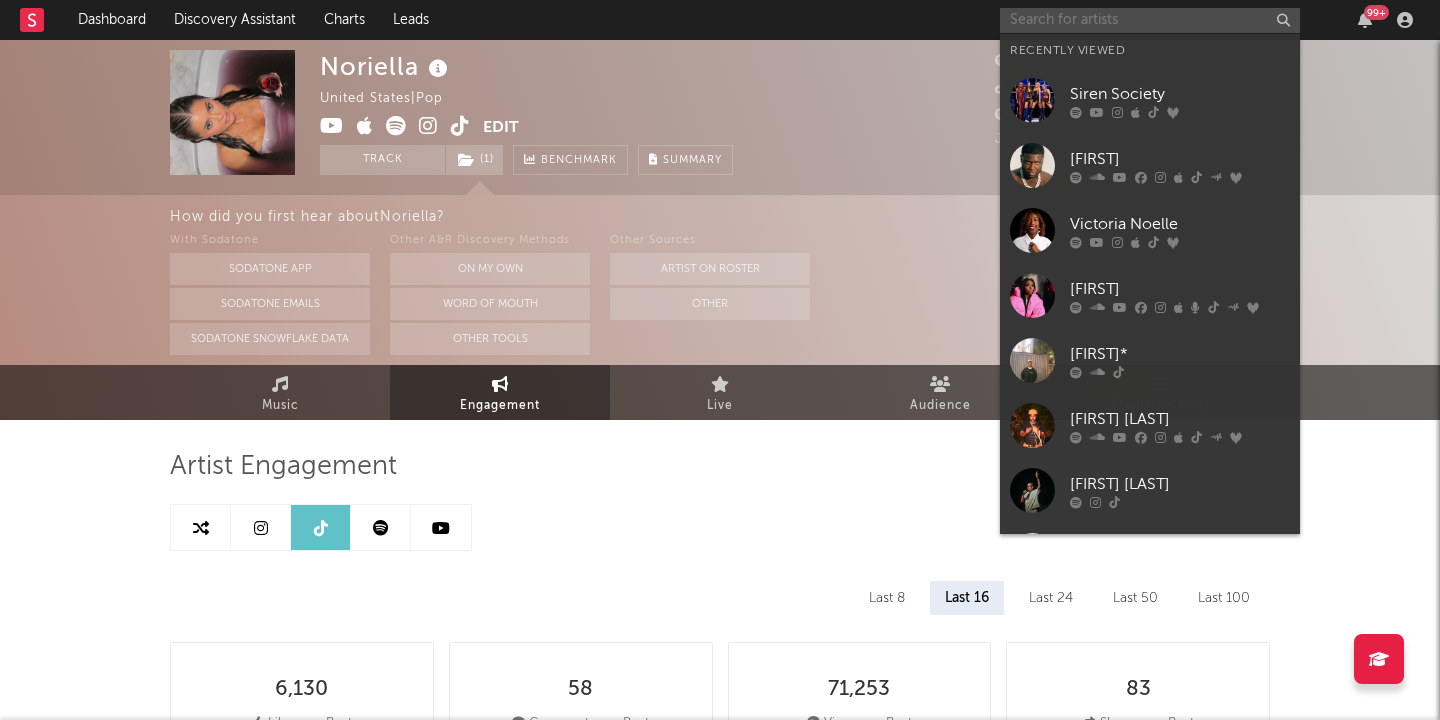 click at bounding box center (1150, 20) 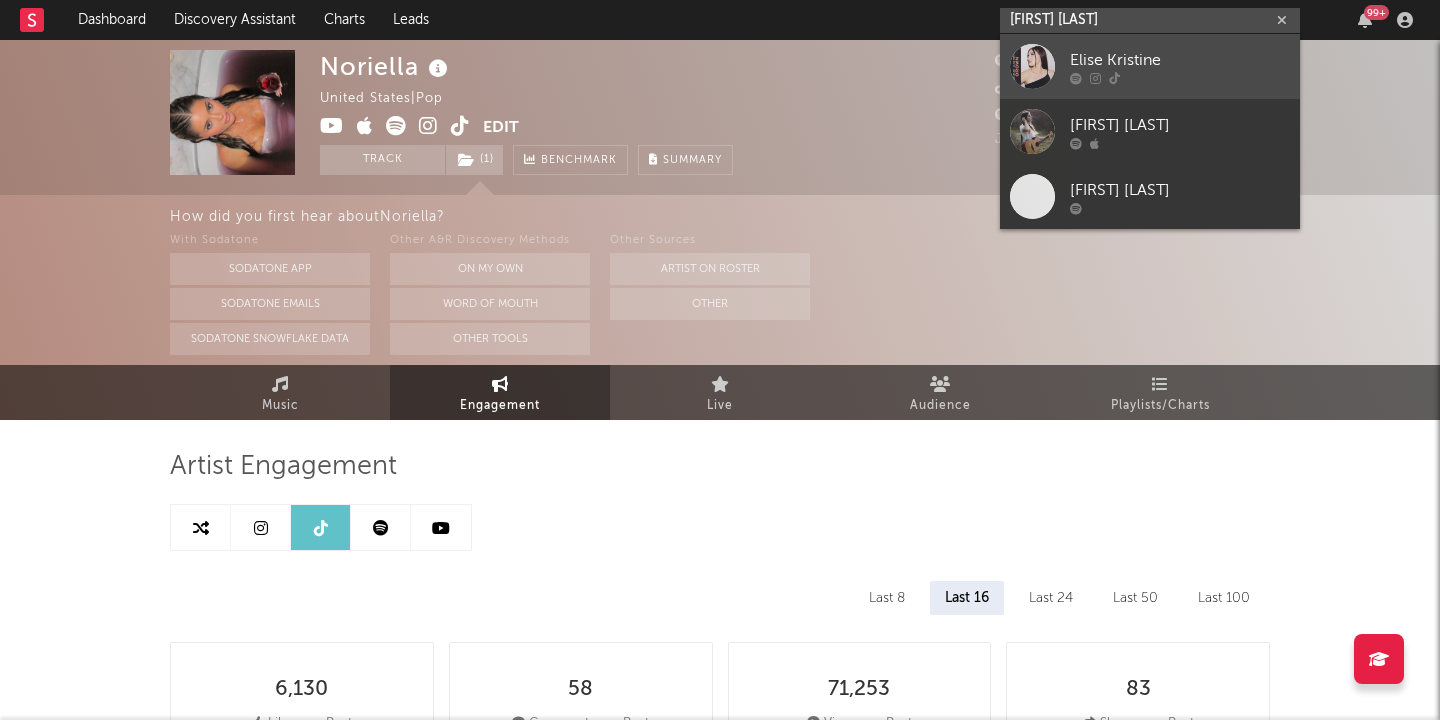 type on "[FIRST] [LAST]" 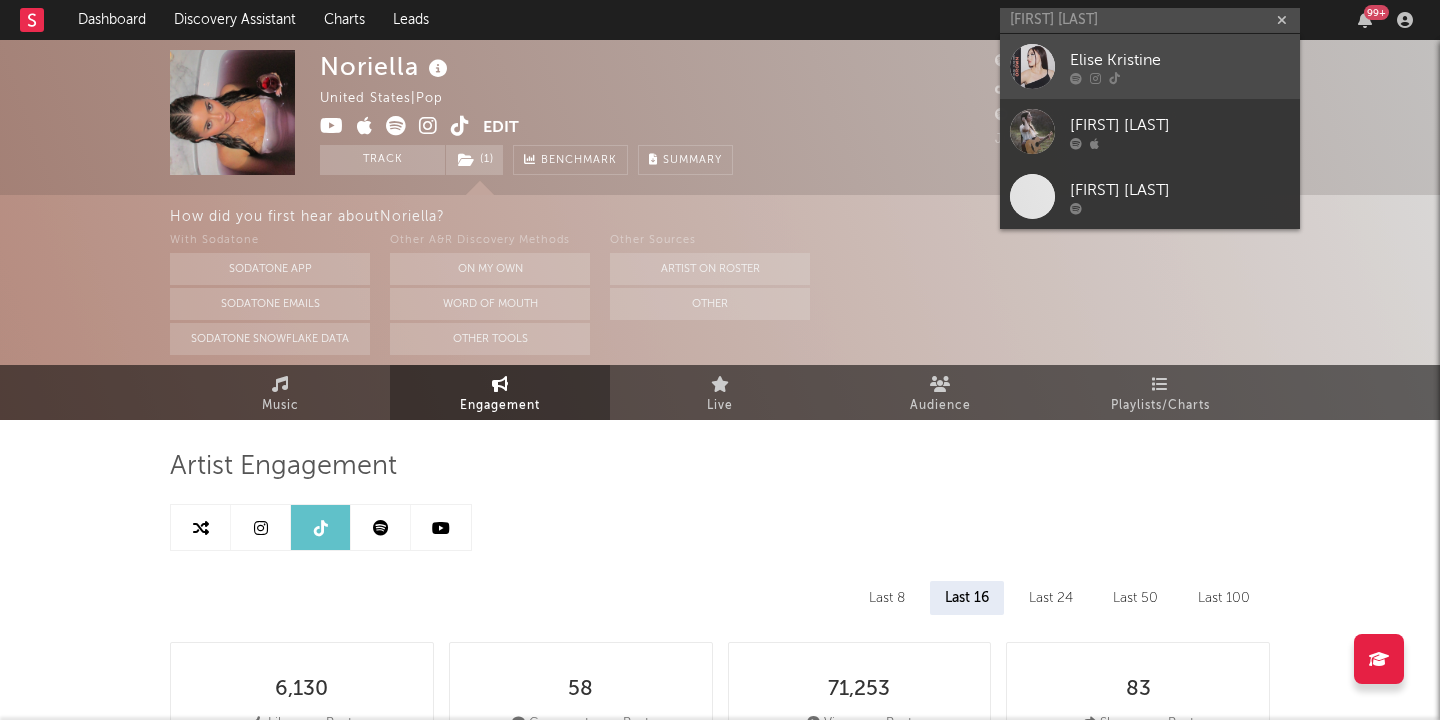 click on "Elise Kristine" at bounding box center (1180, 60) 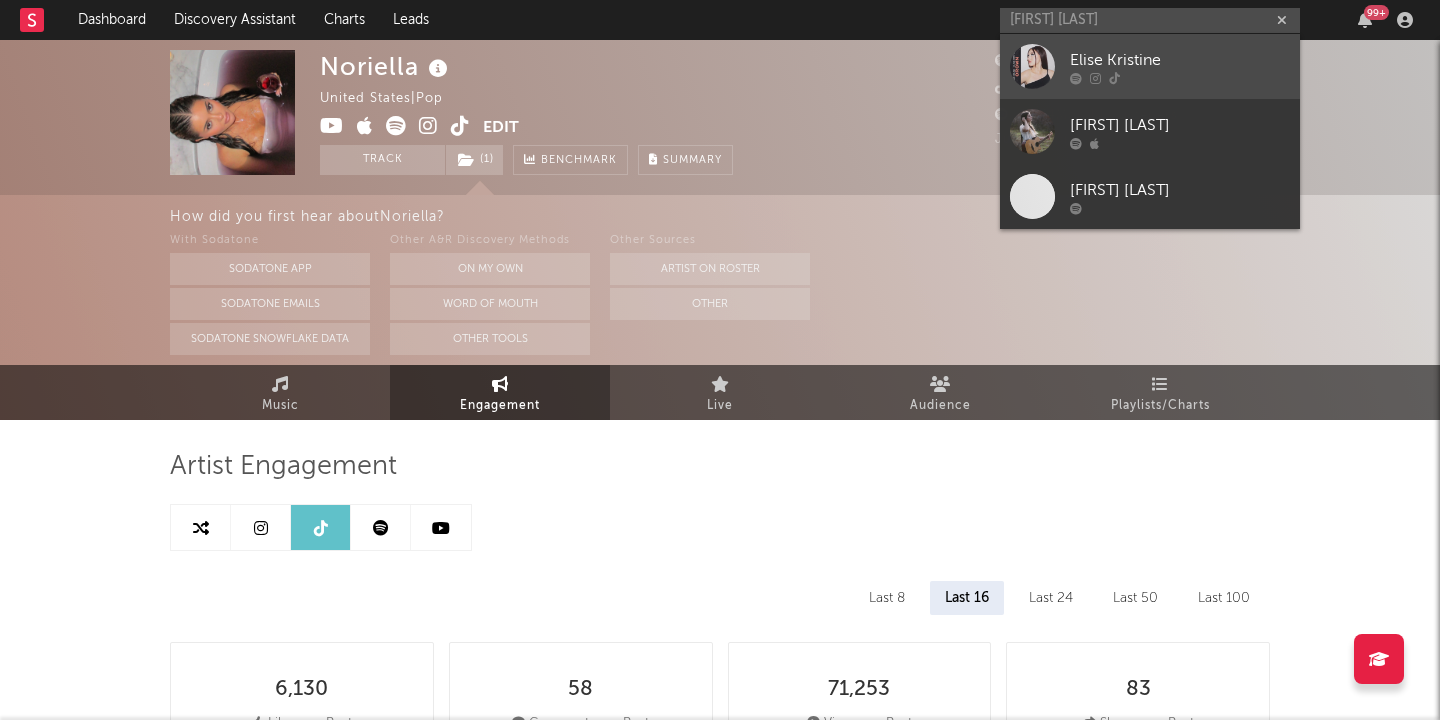 type 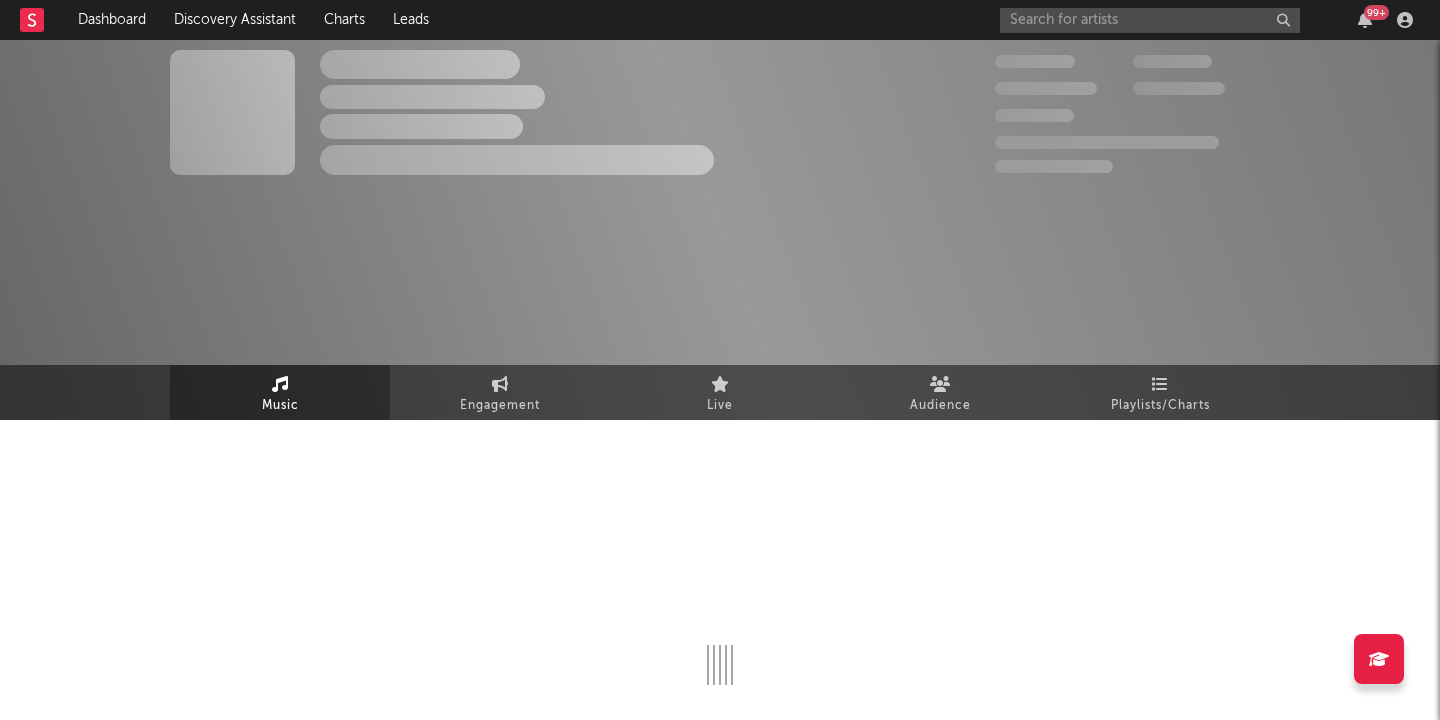 select on "1w" 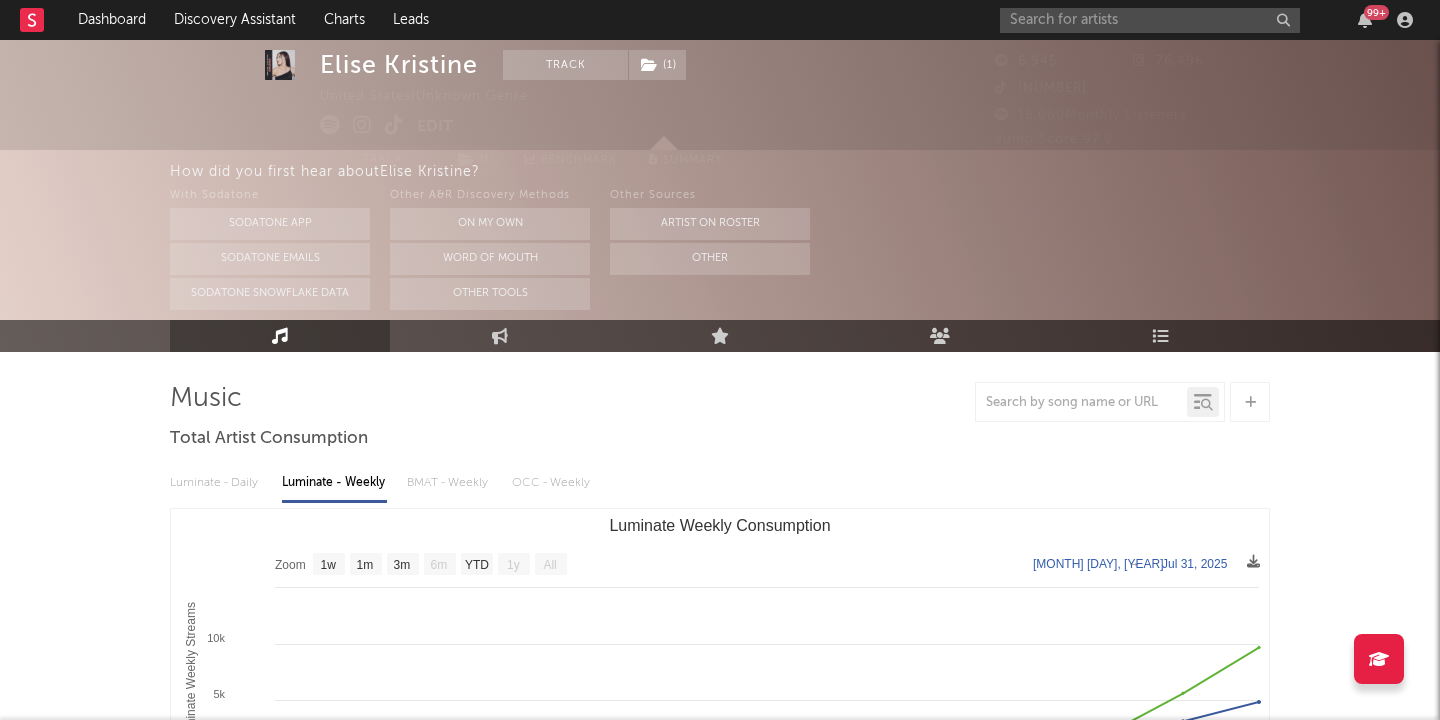 scroll, scrollTop: 32, scrollLeft: 0, axis: vertical 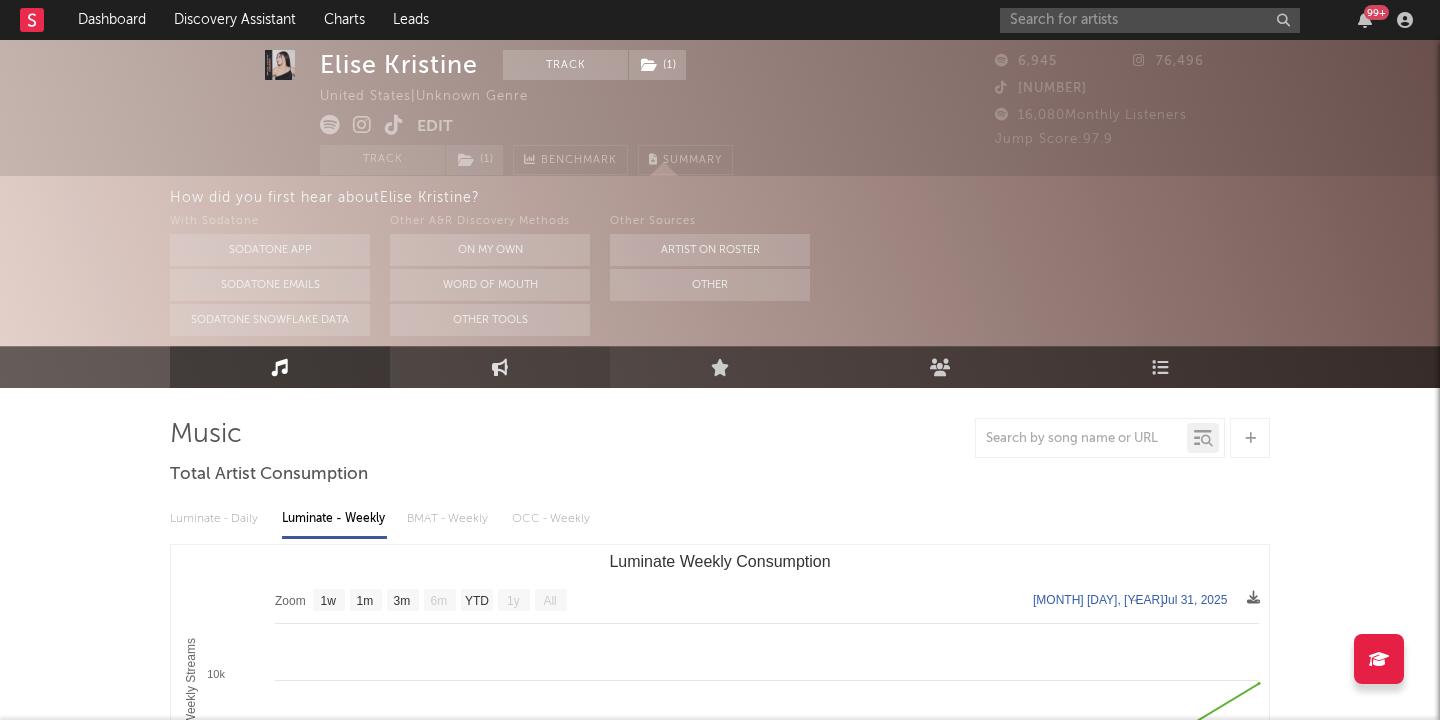 click on "Engagement" at bounding box center [500, 367] 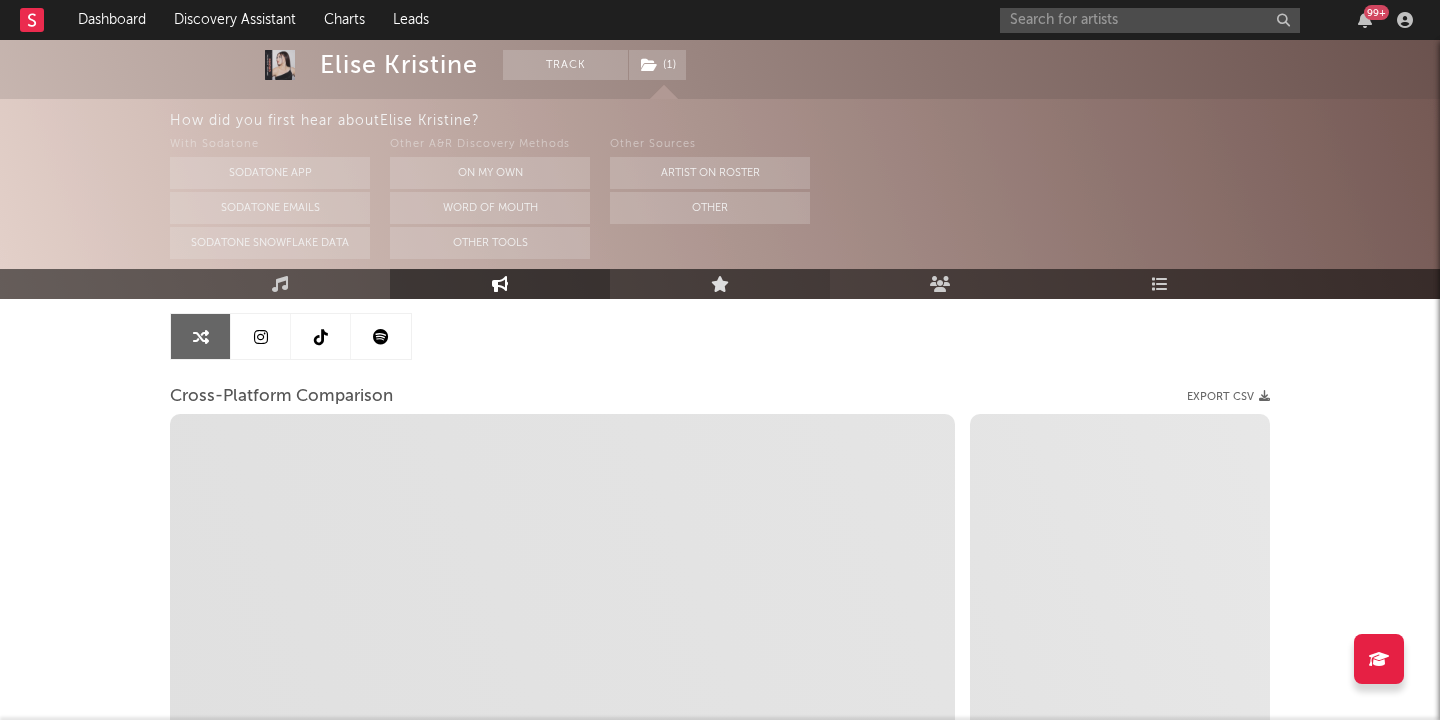 scroll, scrollTop: 203, scrollLeft: 0, axis: vertical 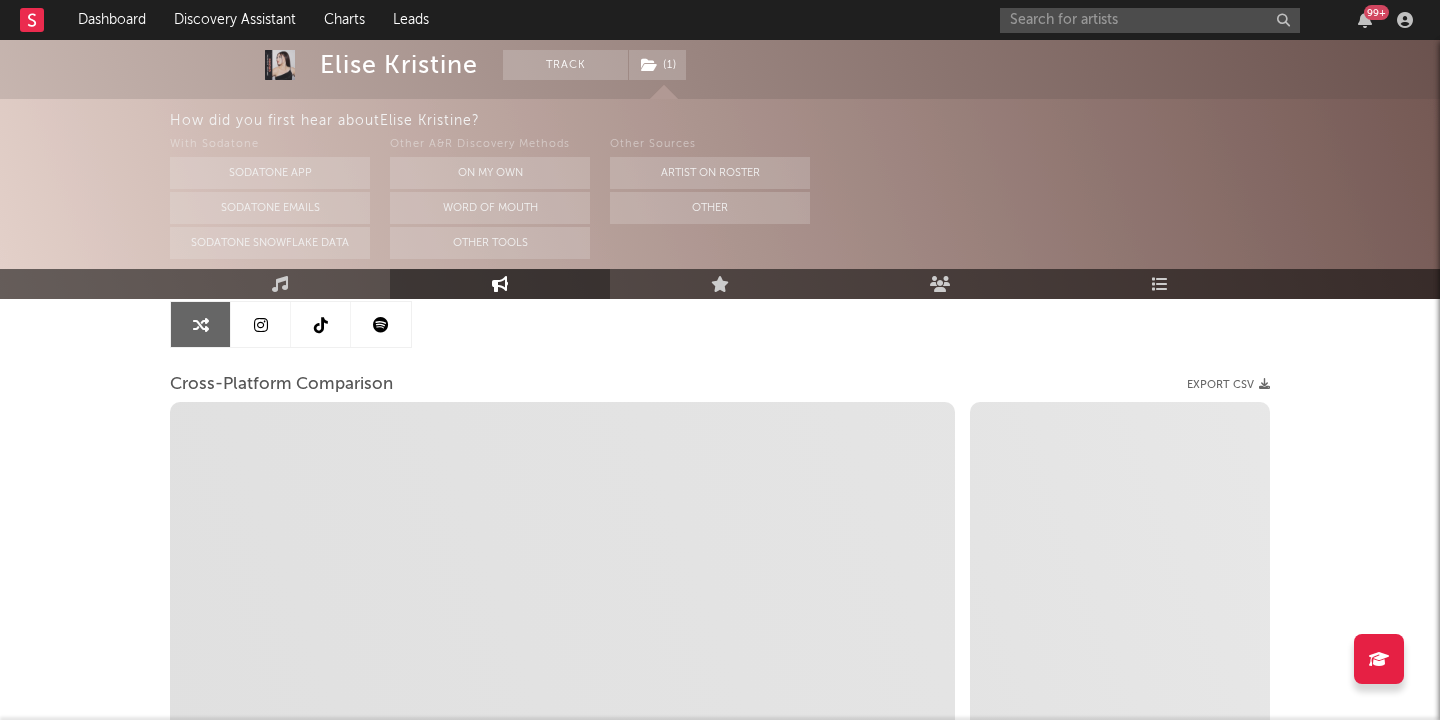 select on "1m" 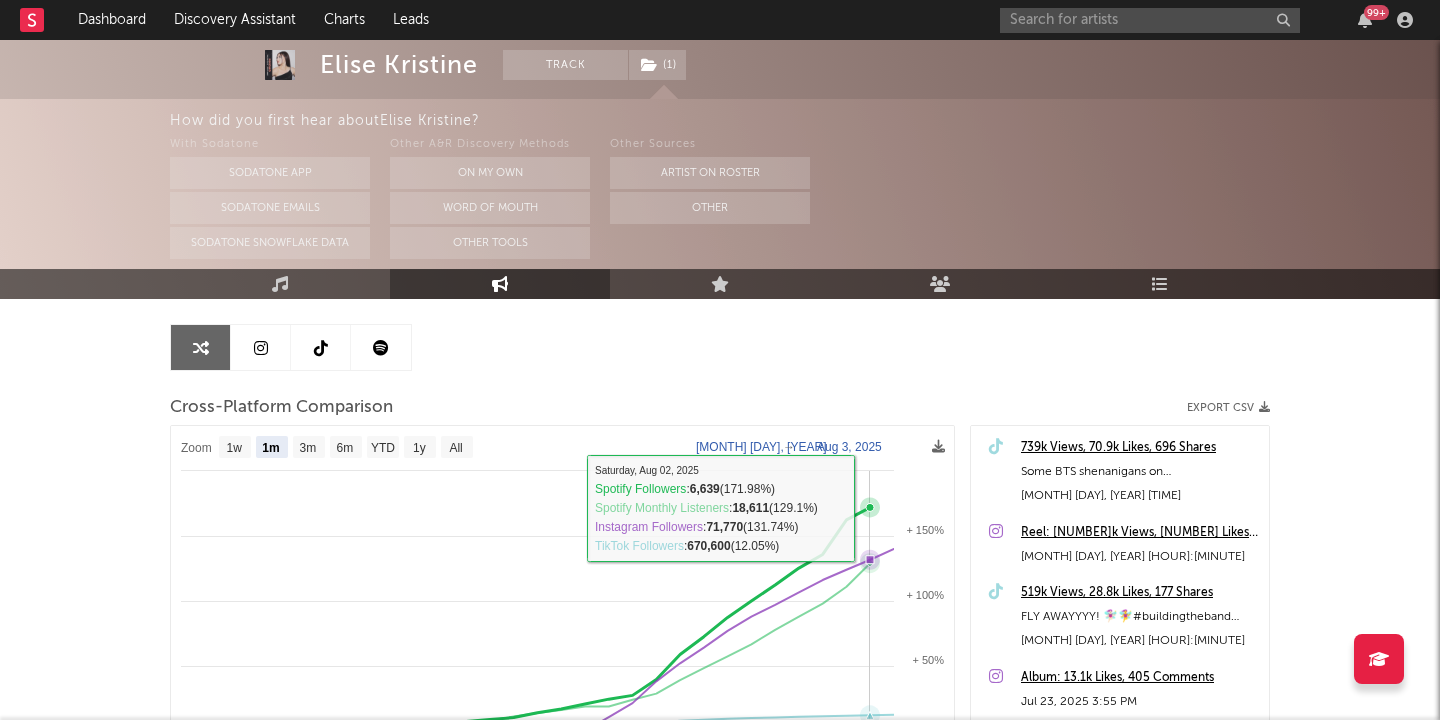 scroll, scrollTop: 109, scrollLeft: 0, axis: vertical 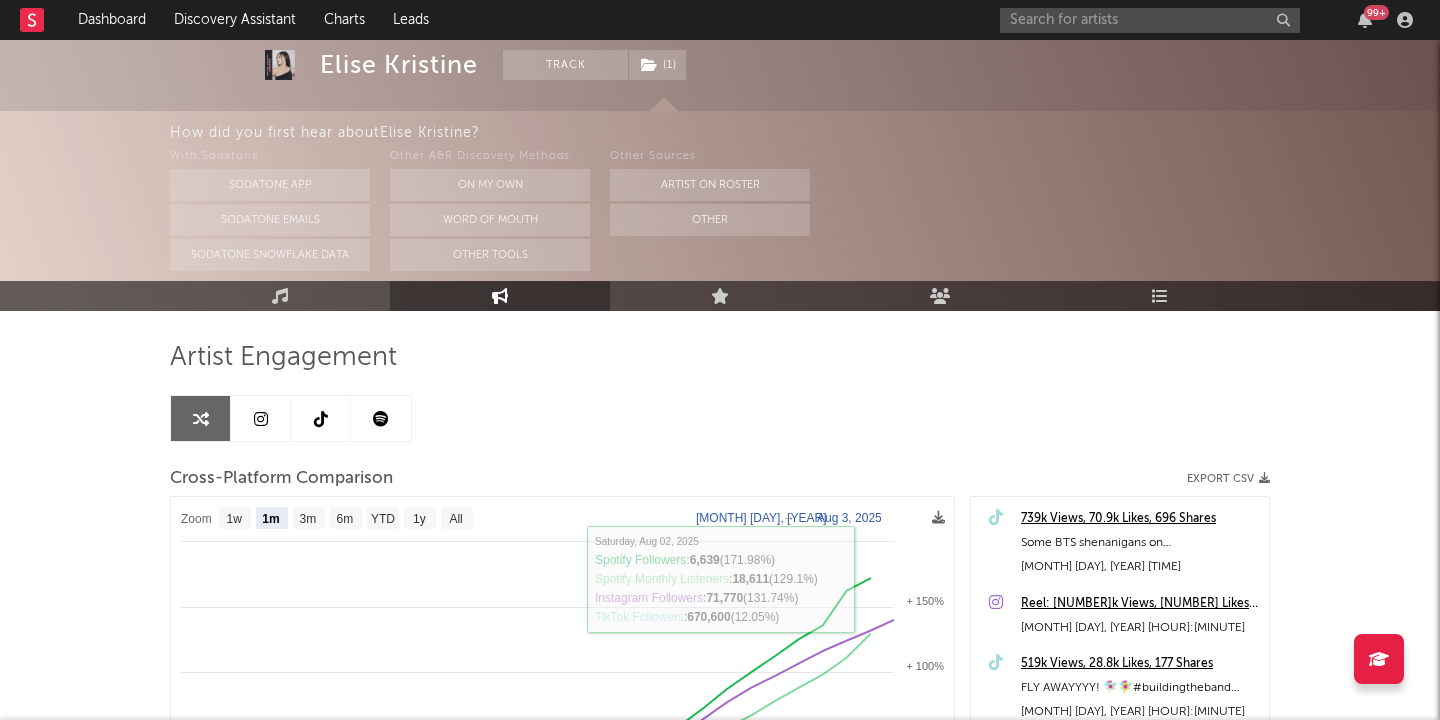 click at bounding box center [261, 418] 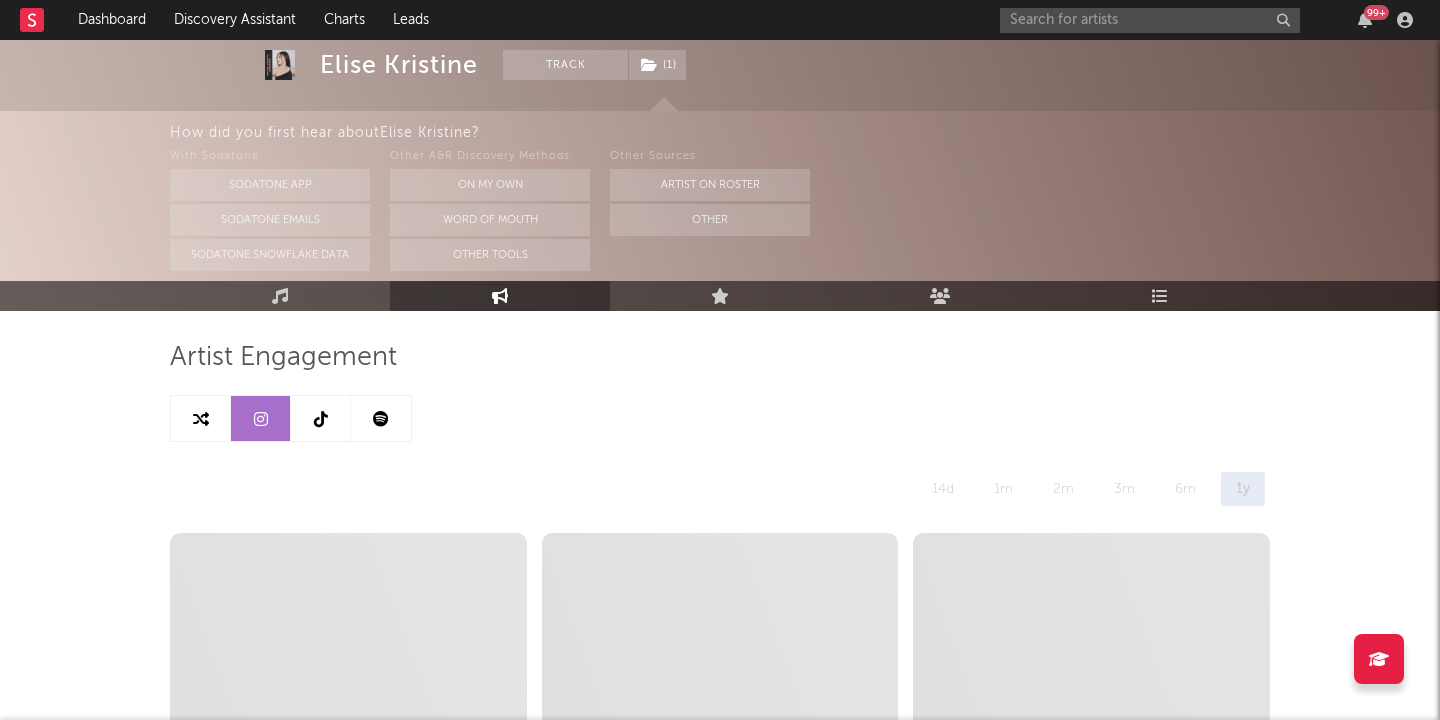 select on "1w" 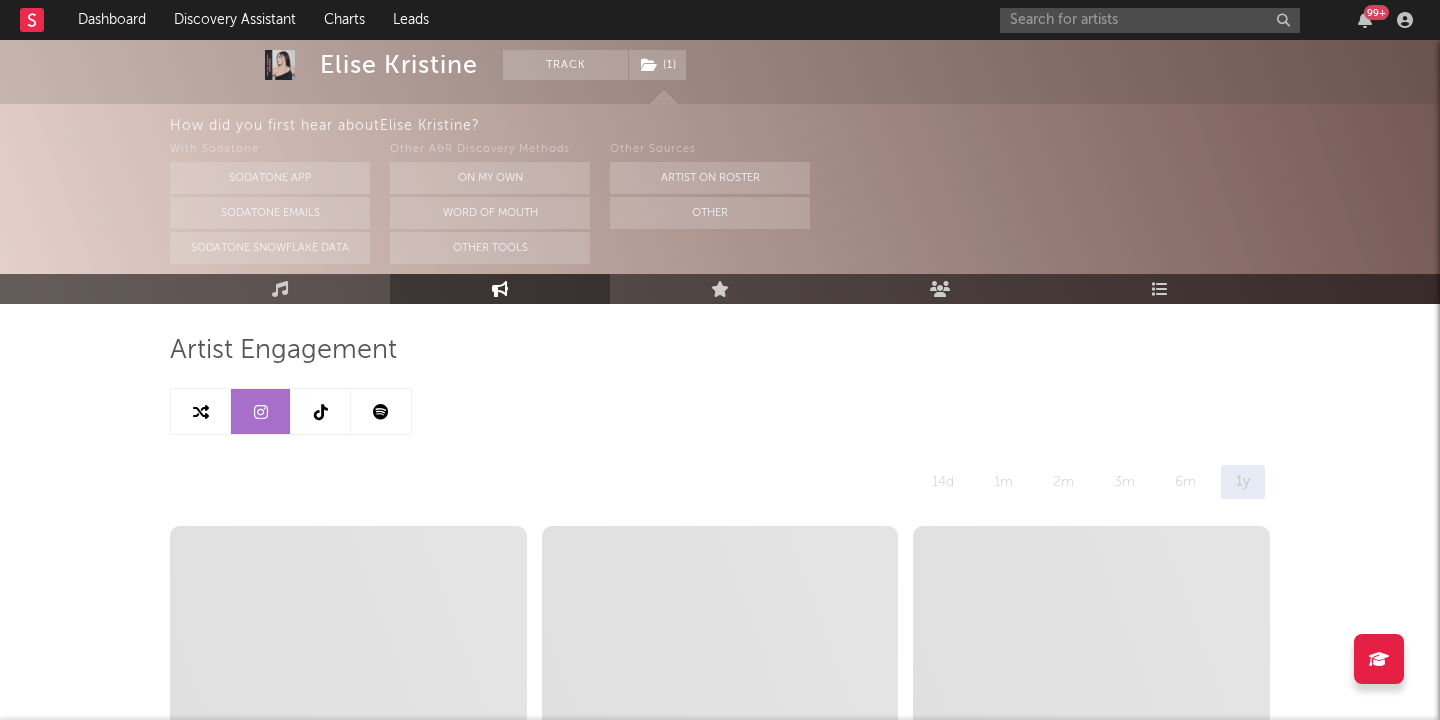 scroll, scrollTop: 0, scrollLeft: 0, axis: both 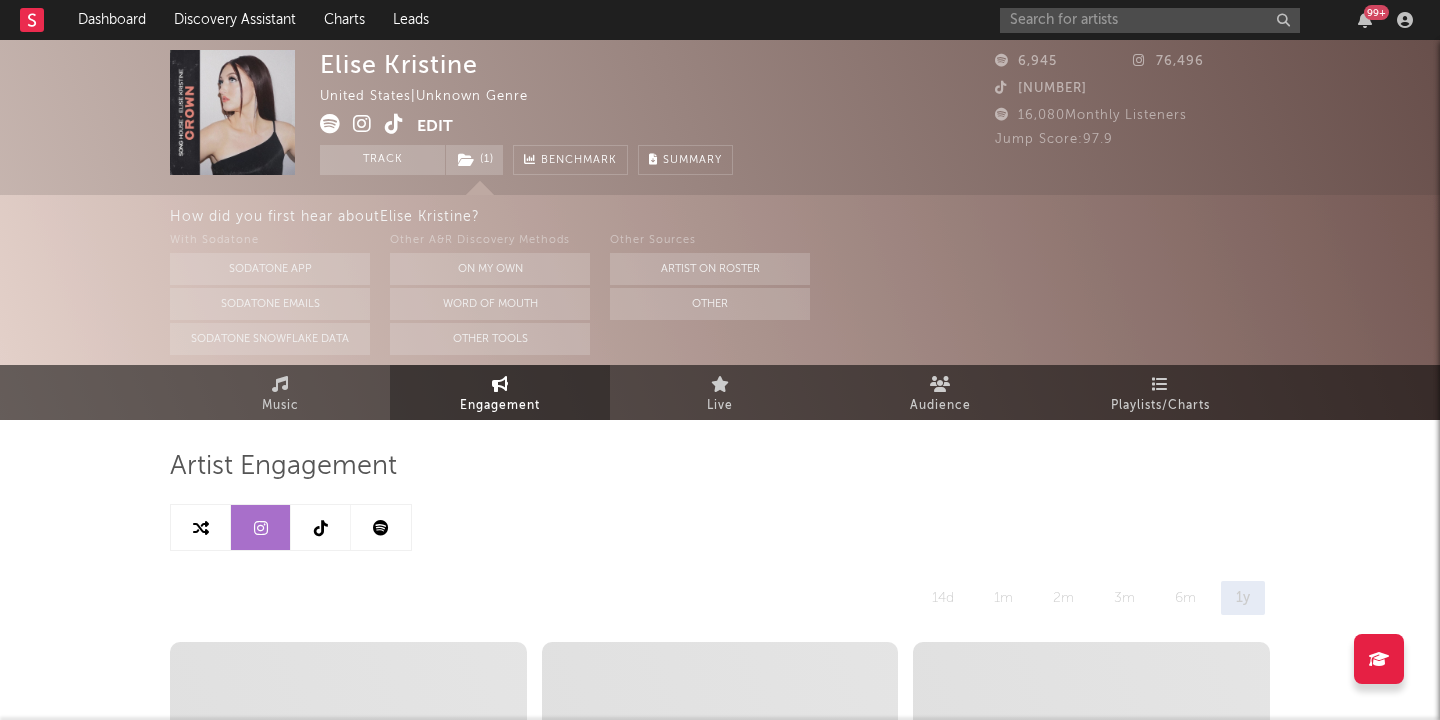 click at bounding box center [261, 527] 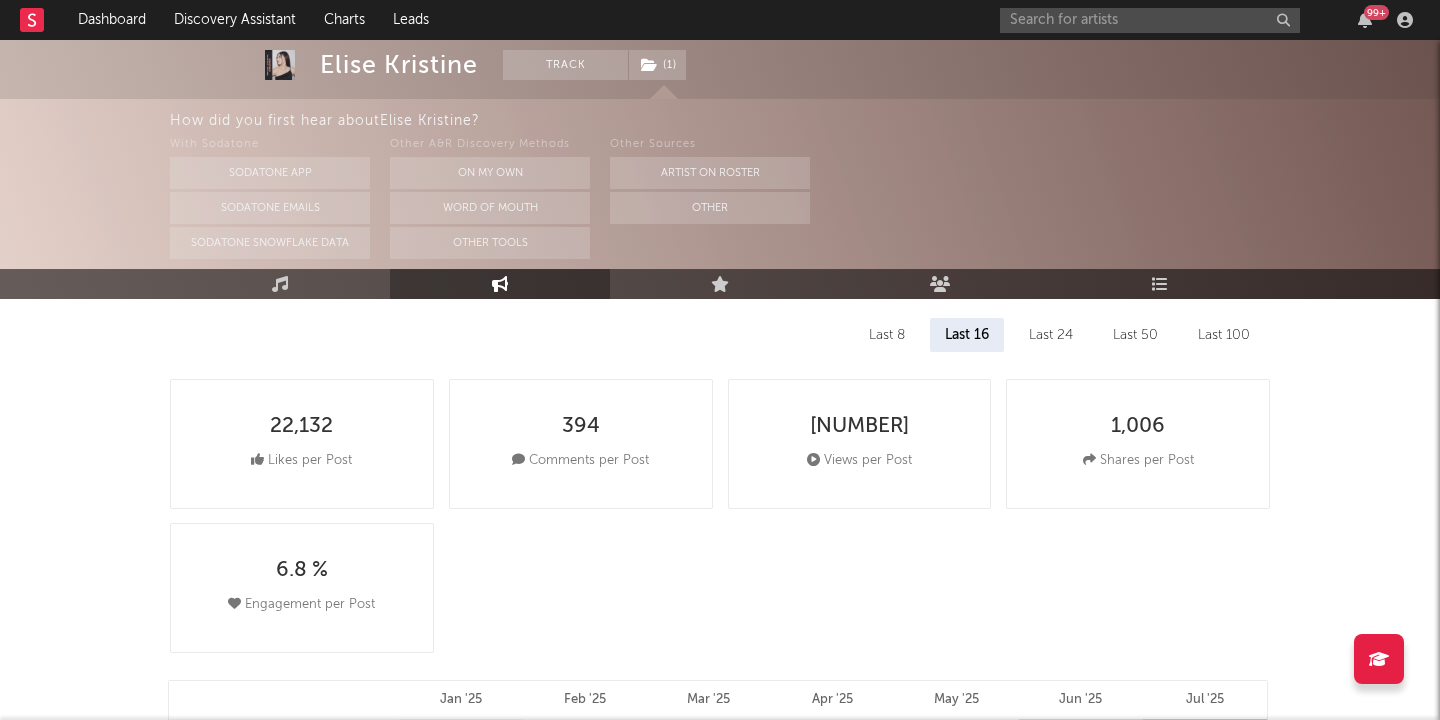 select on "6m" 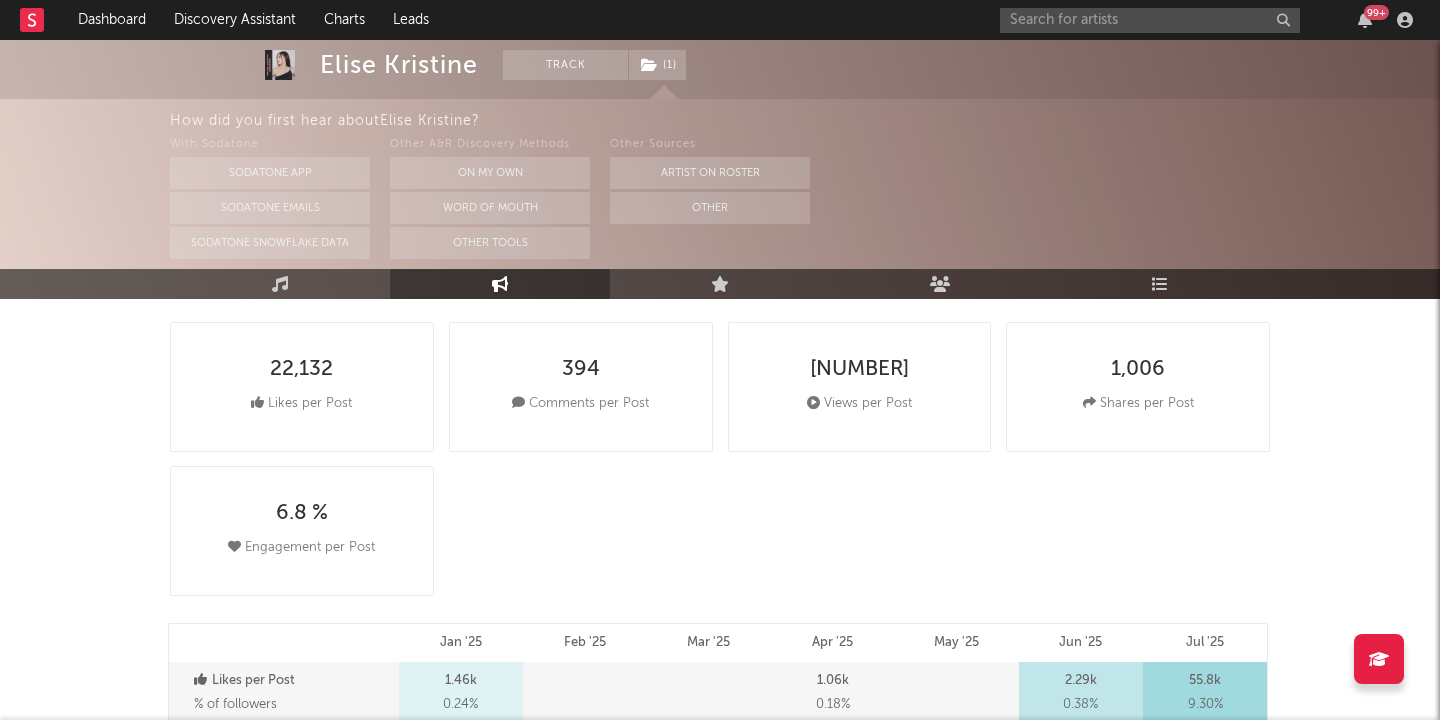 scroll, scrollTop: 0, scrollLeft: 0, axis: both 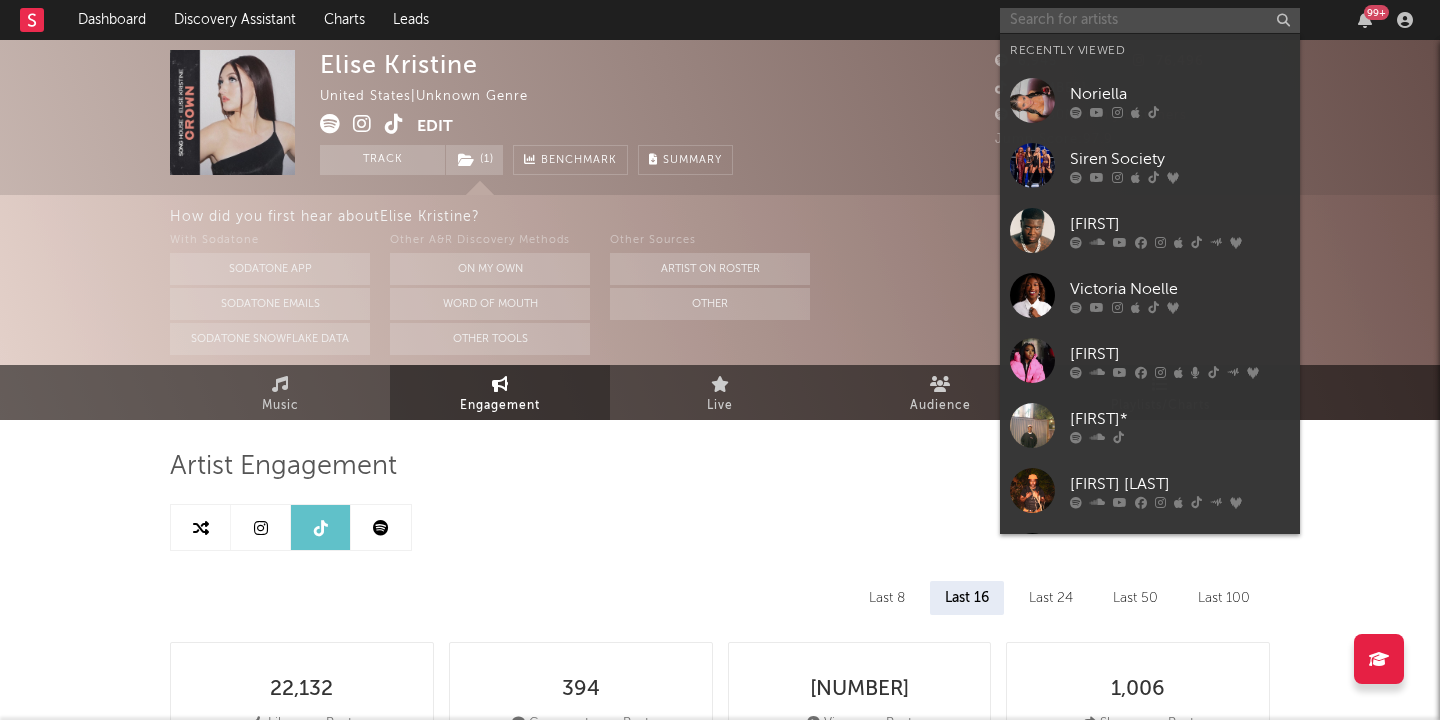 click at bounding box center (1150, 20) 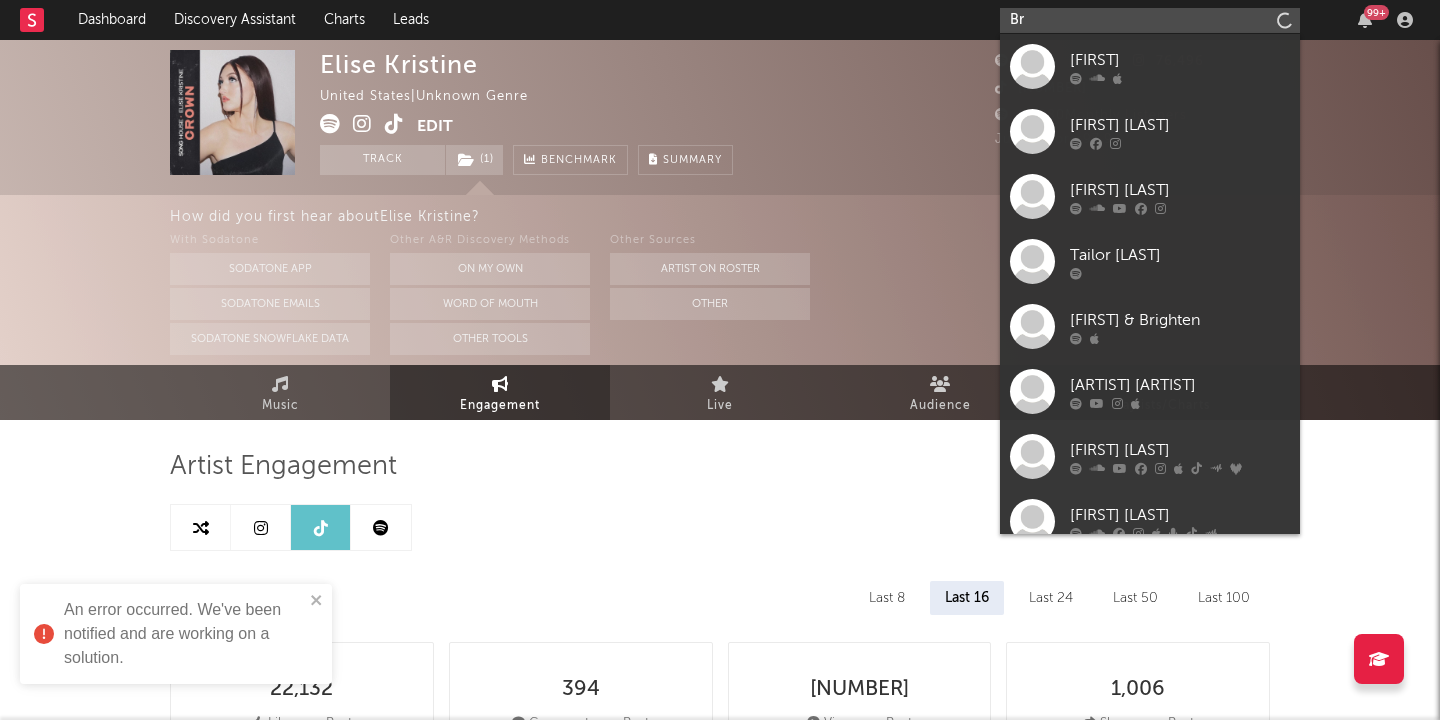type on "B" 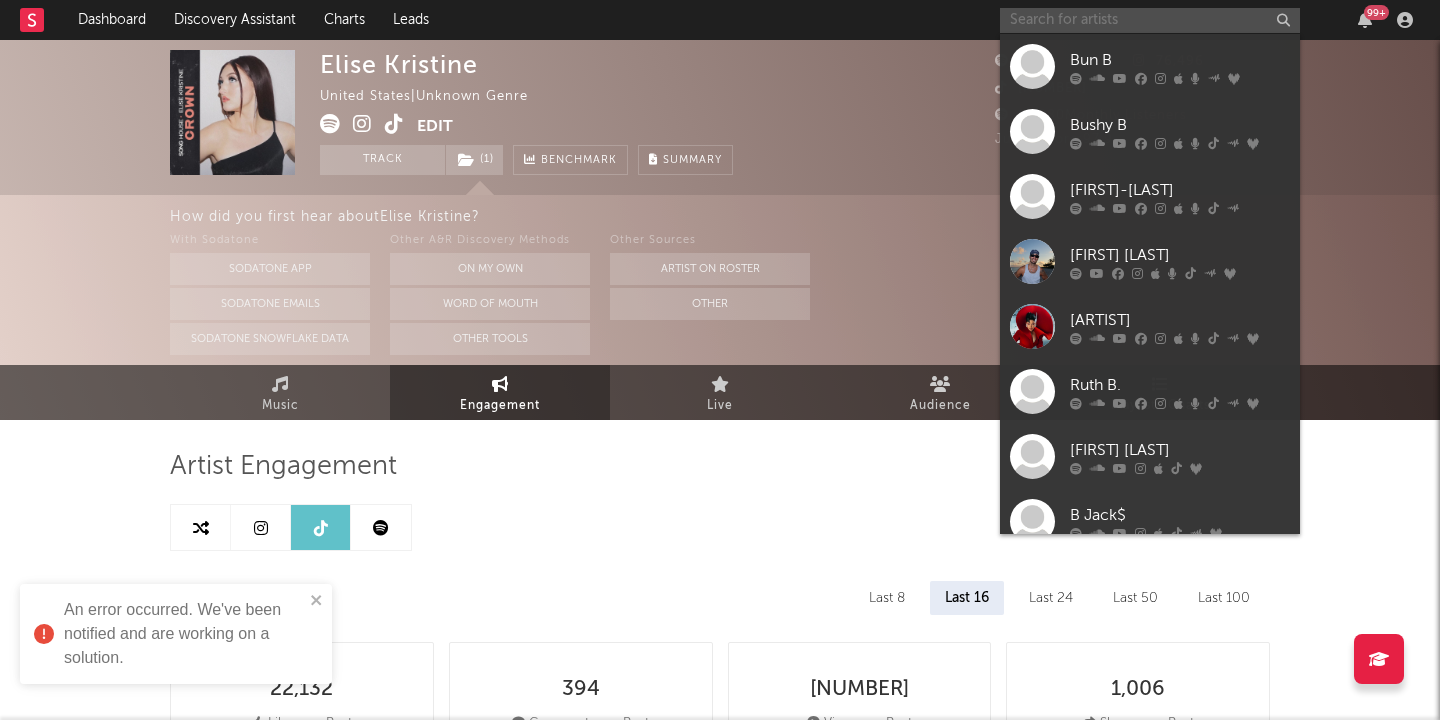 type 